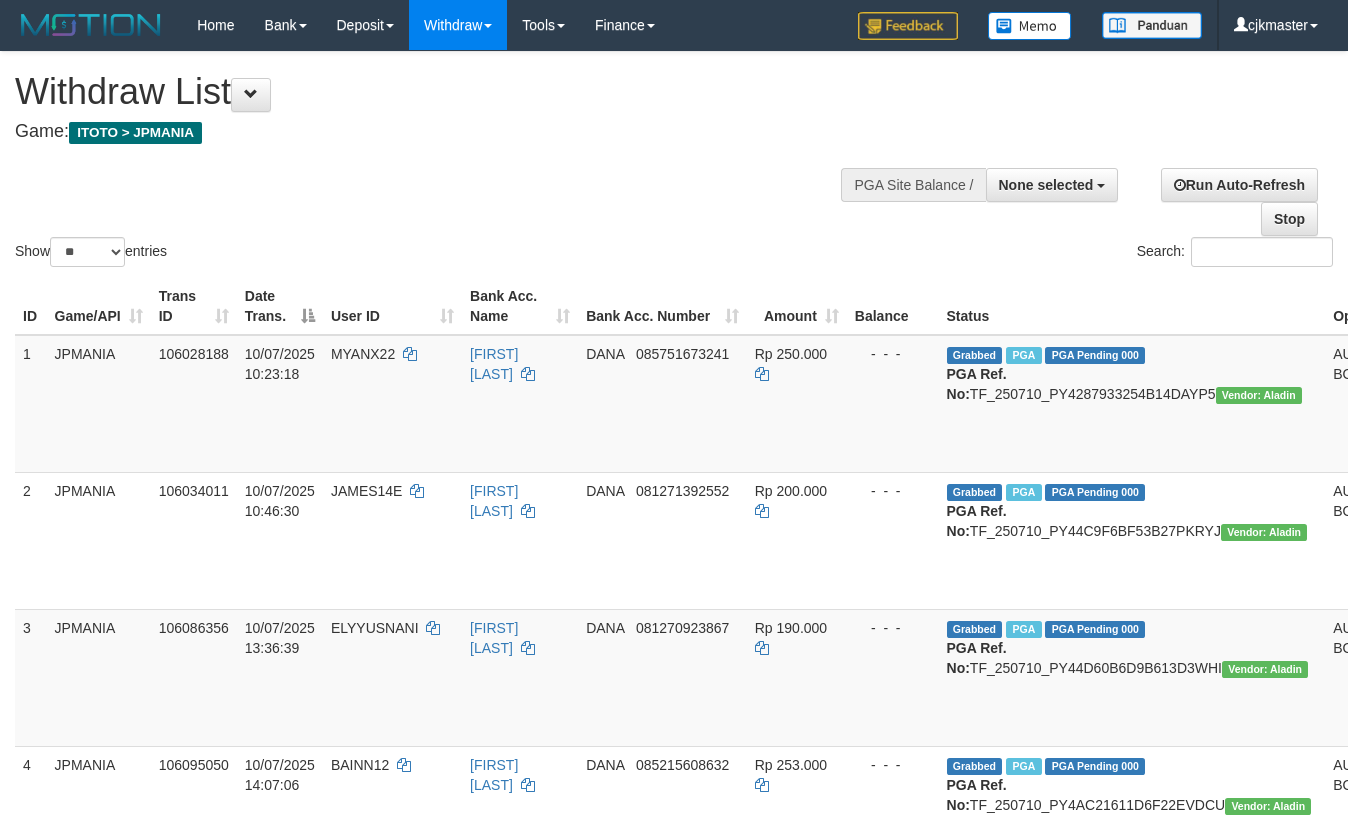 select 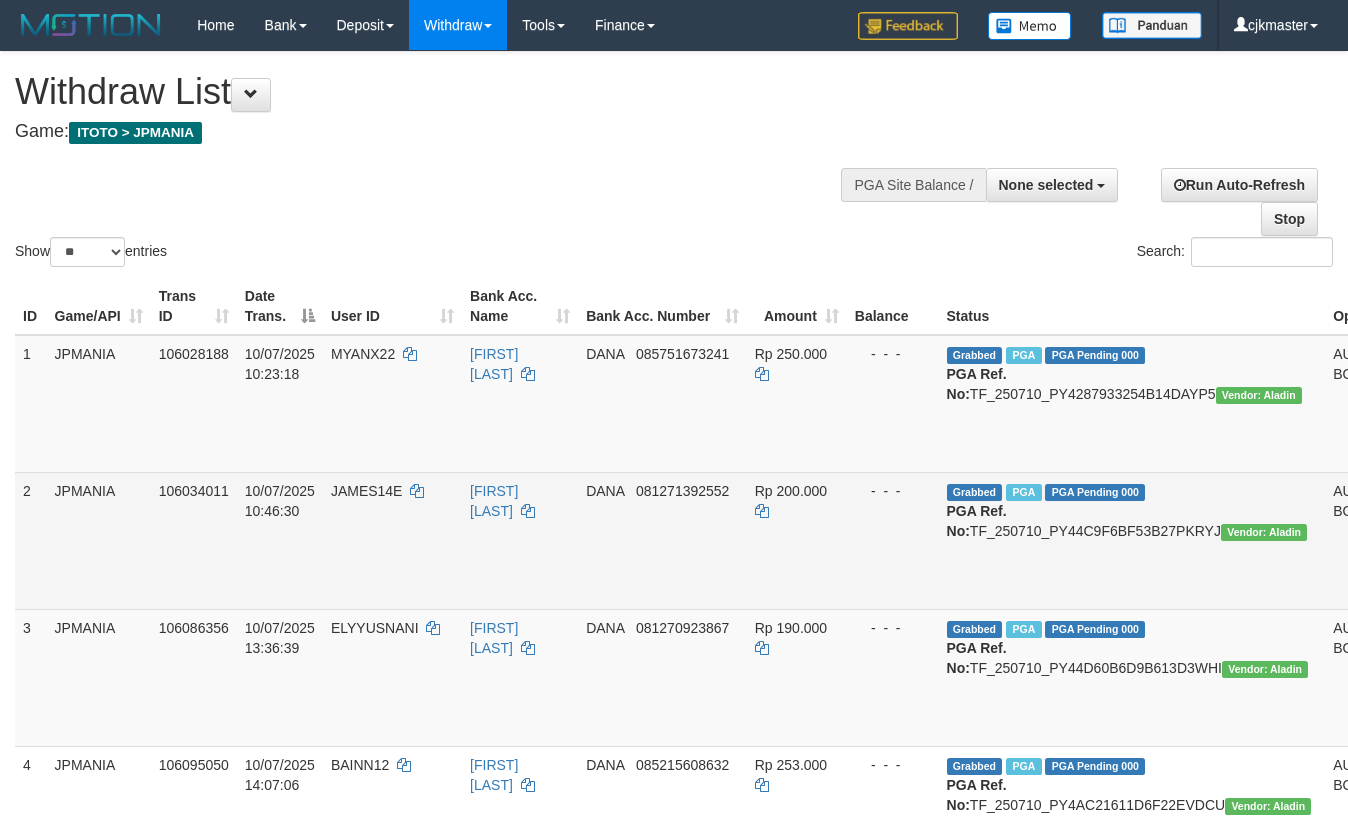 scroll, scrollTop: 302, scrollLeft: 76, axis: both 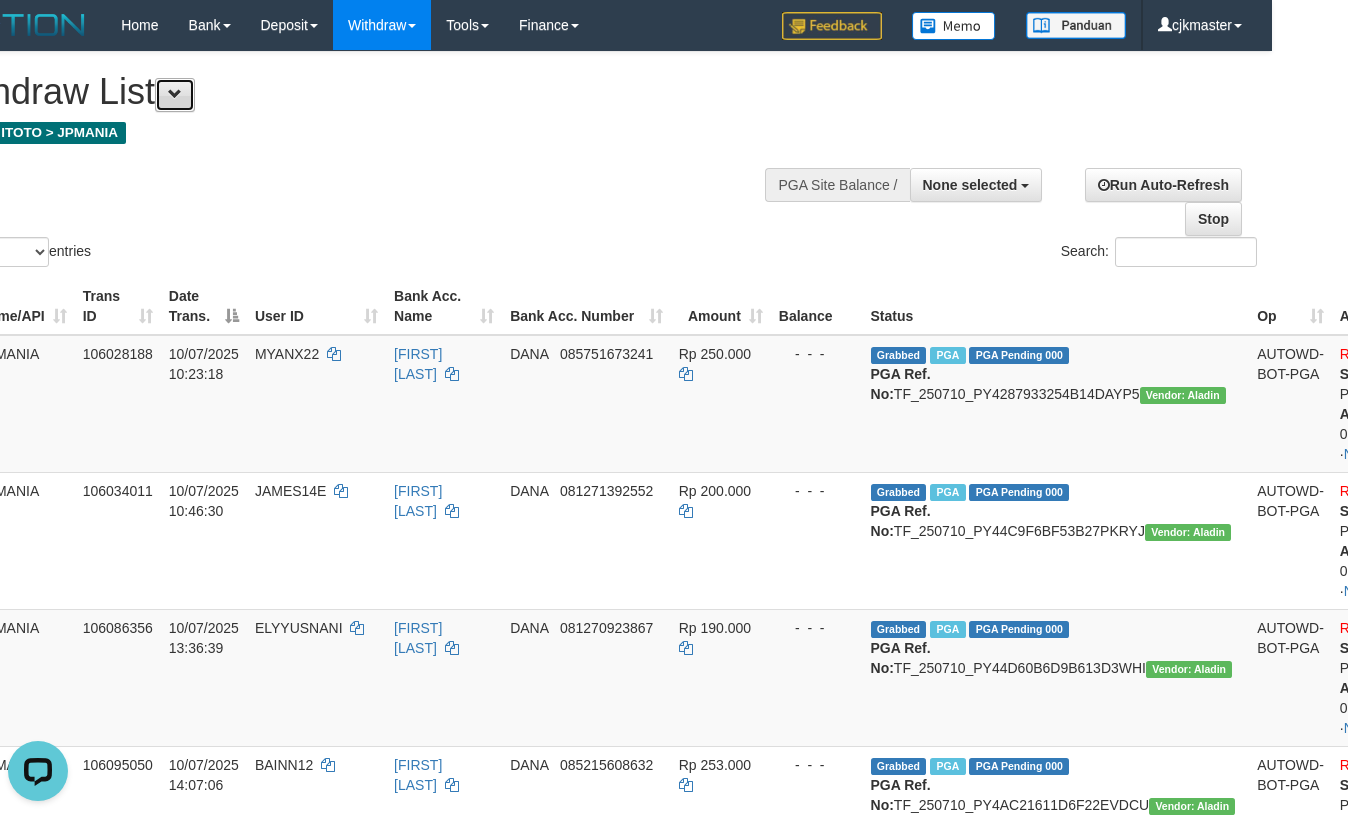 click at bounding box center [175, 95] 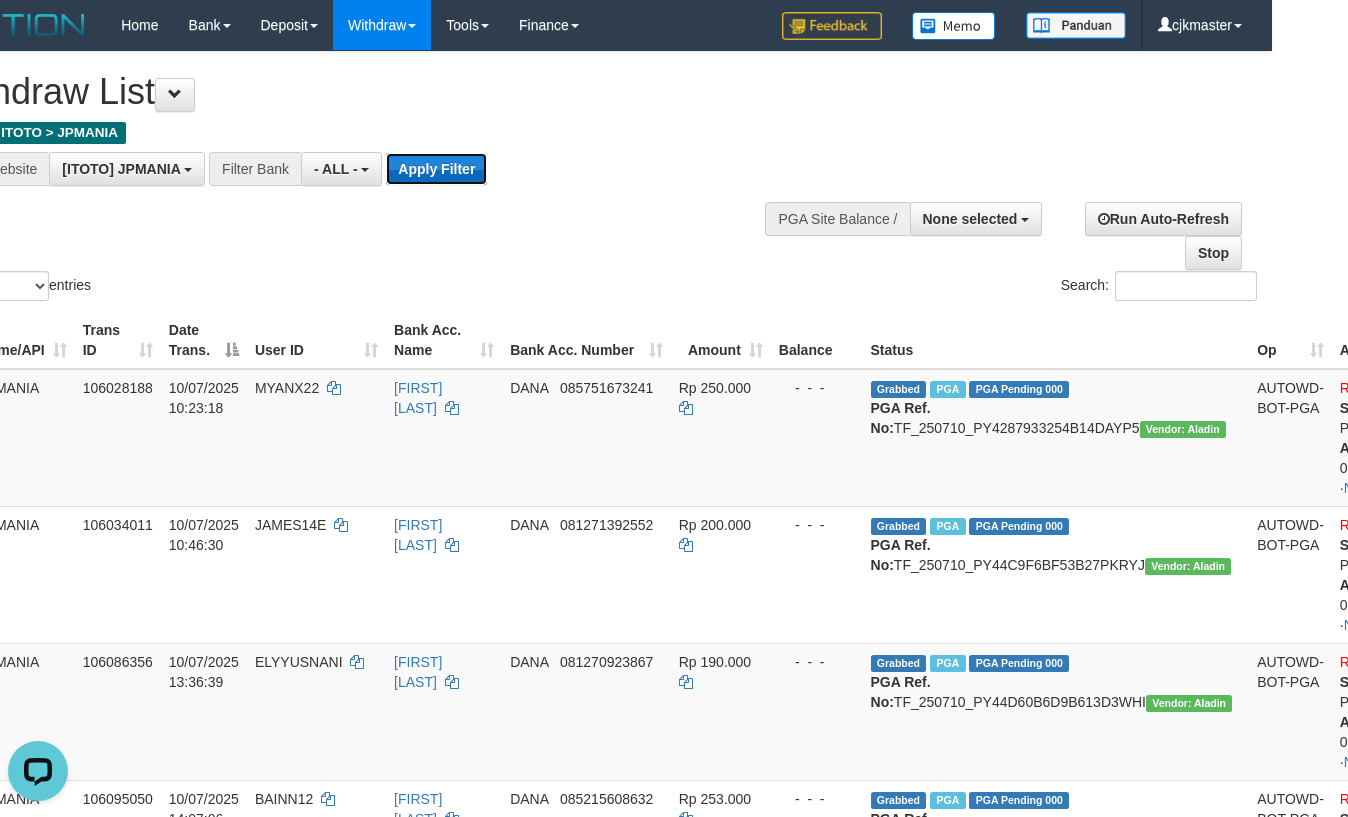 click on "Apply Filter" at bounding box center [436, 169] 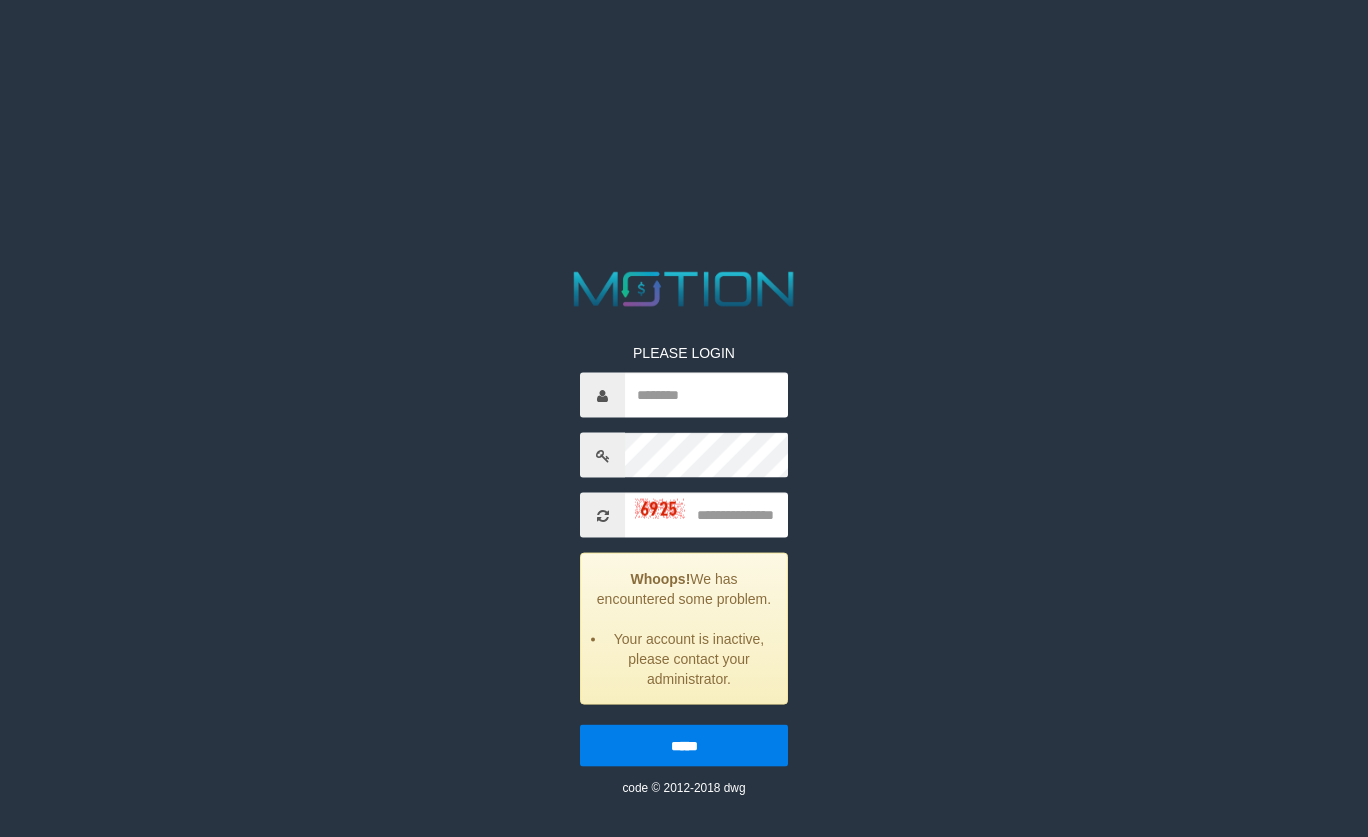 scroll, scrollTop: 0, scrollLeft: 0, axis: both 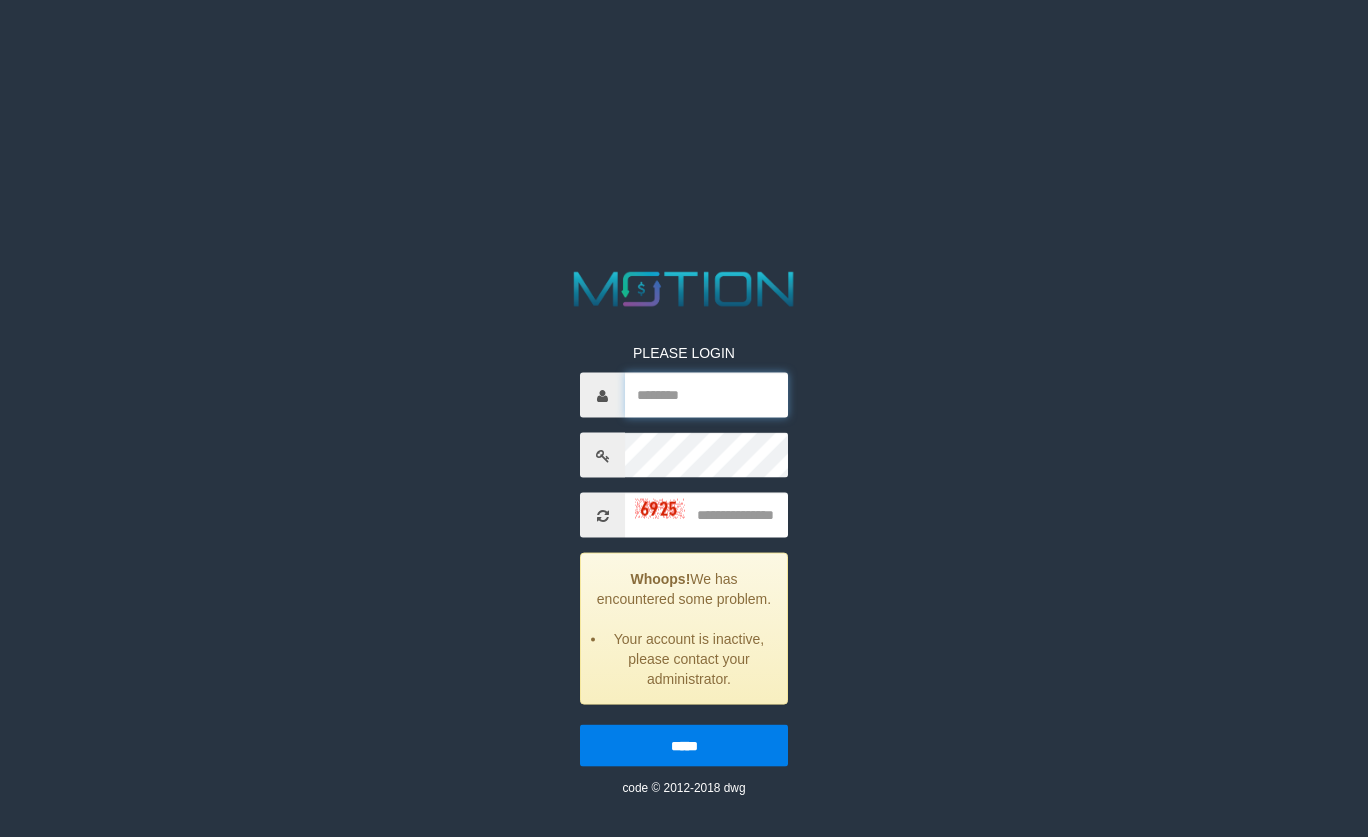 click at bounding box center [706, 395] 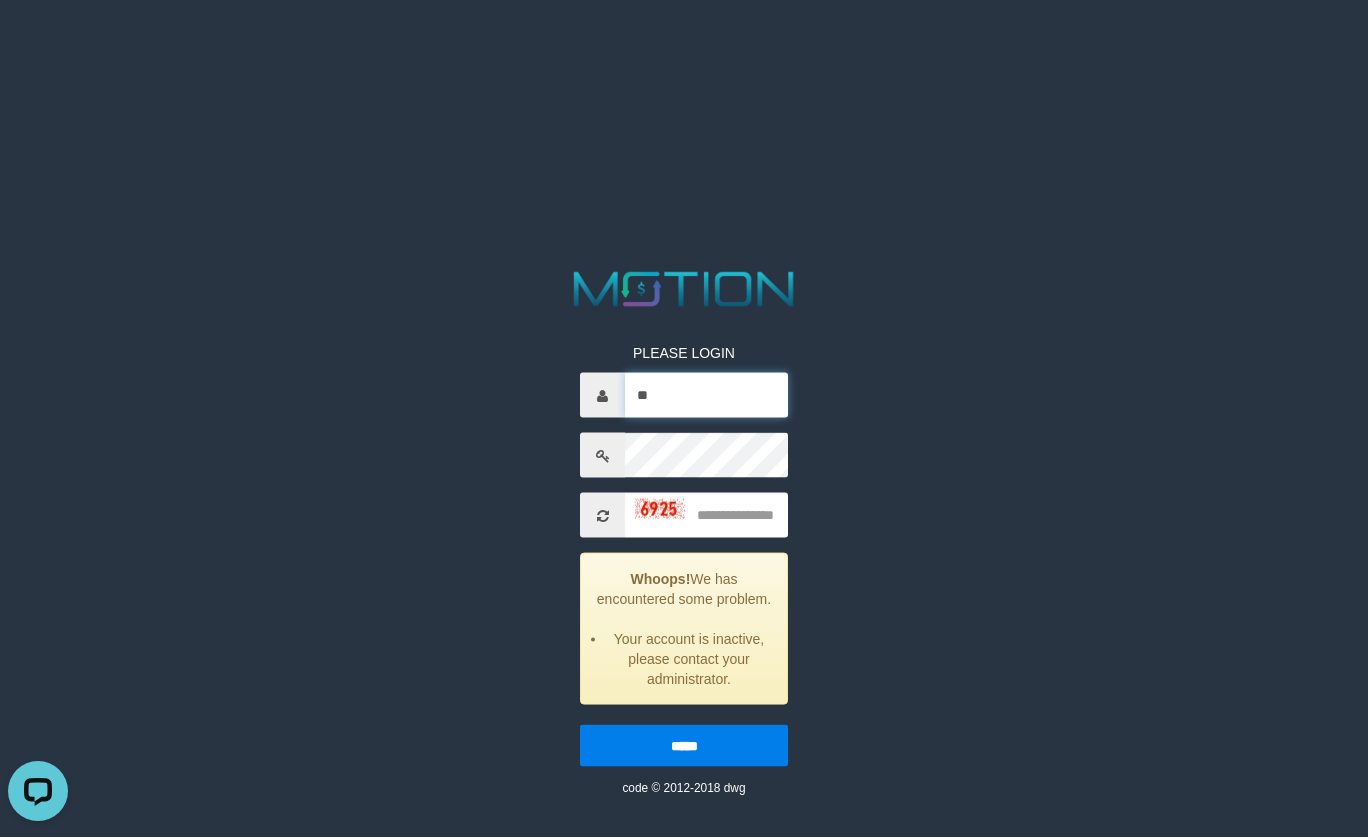 scroll, scrollTop: 0, scrollLeft: 0, axis: both 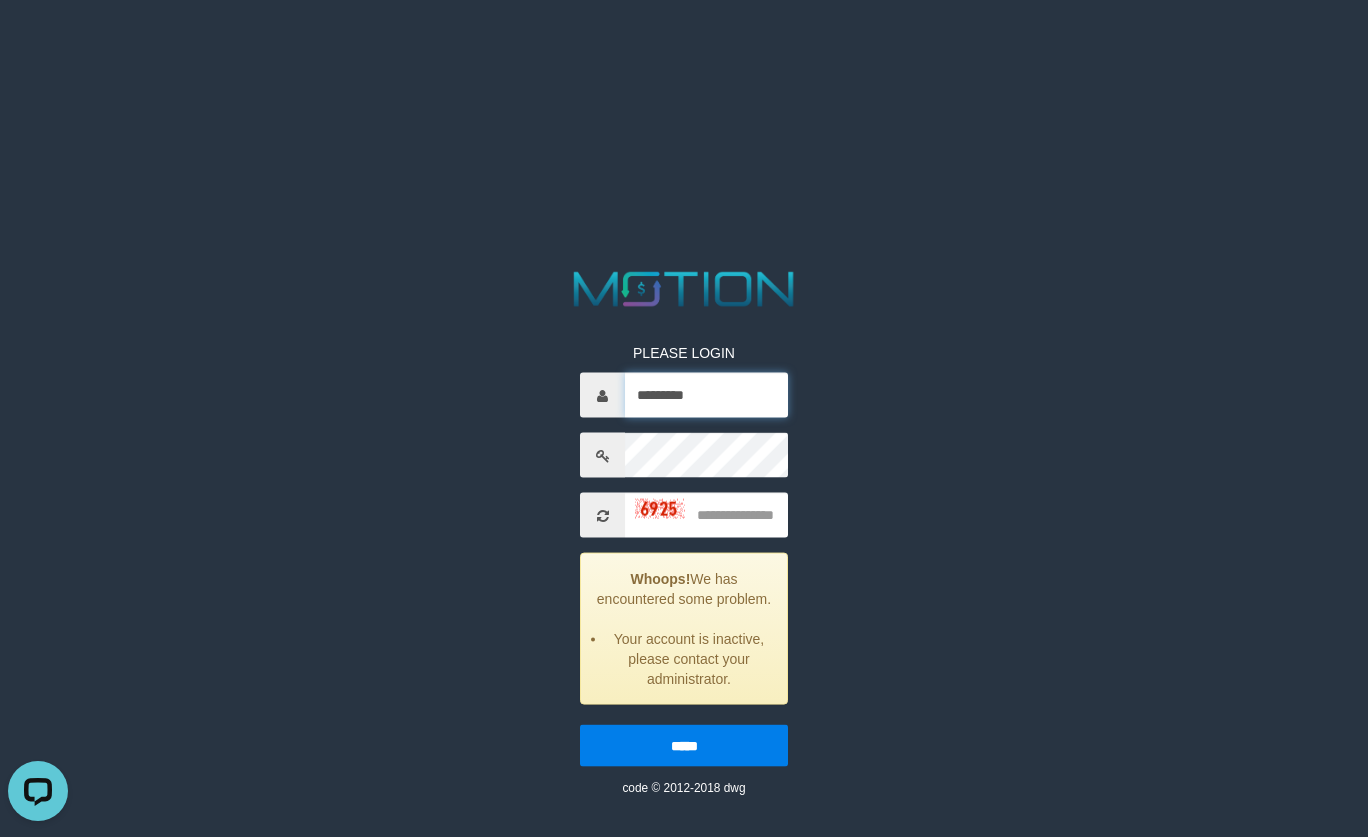 type on "*********" 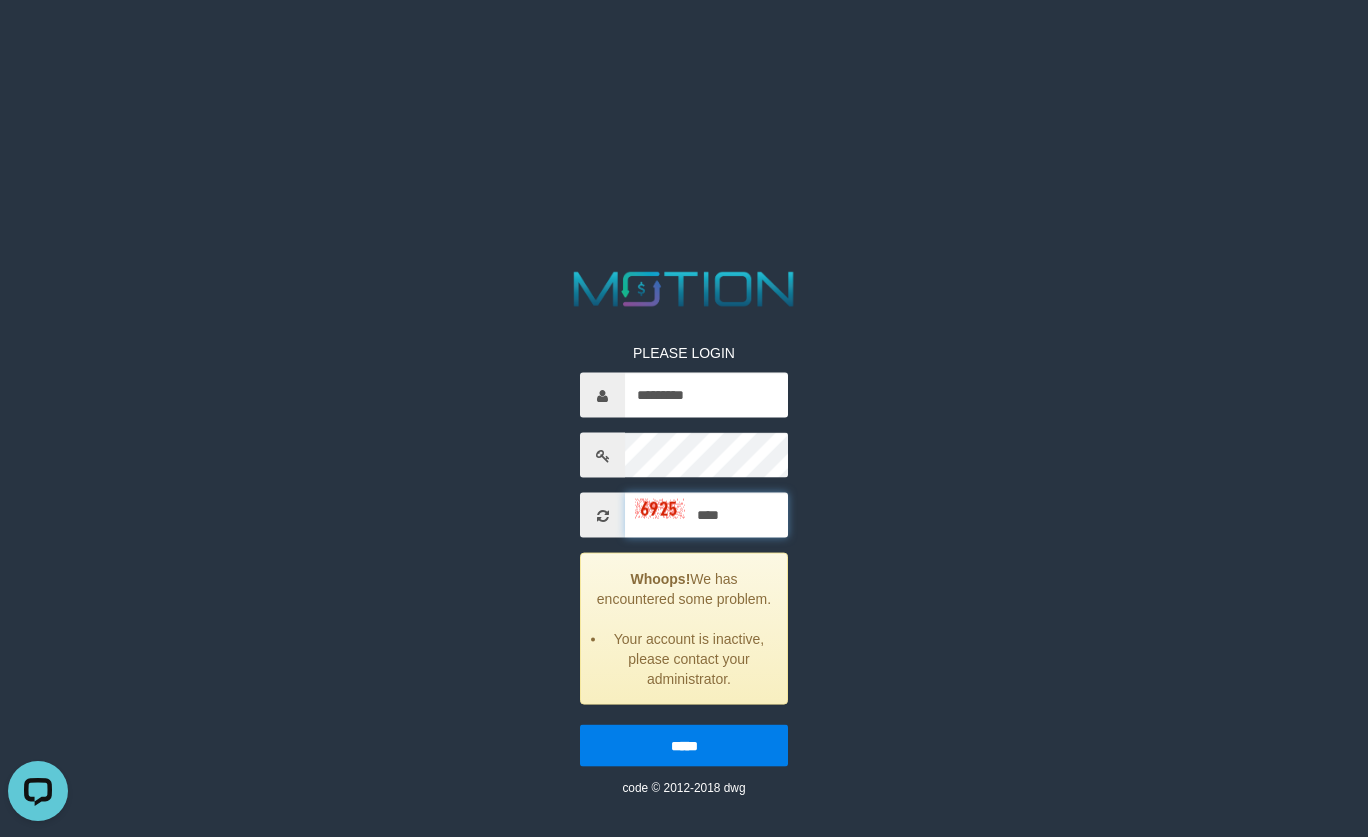 type on "****" 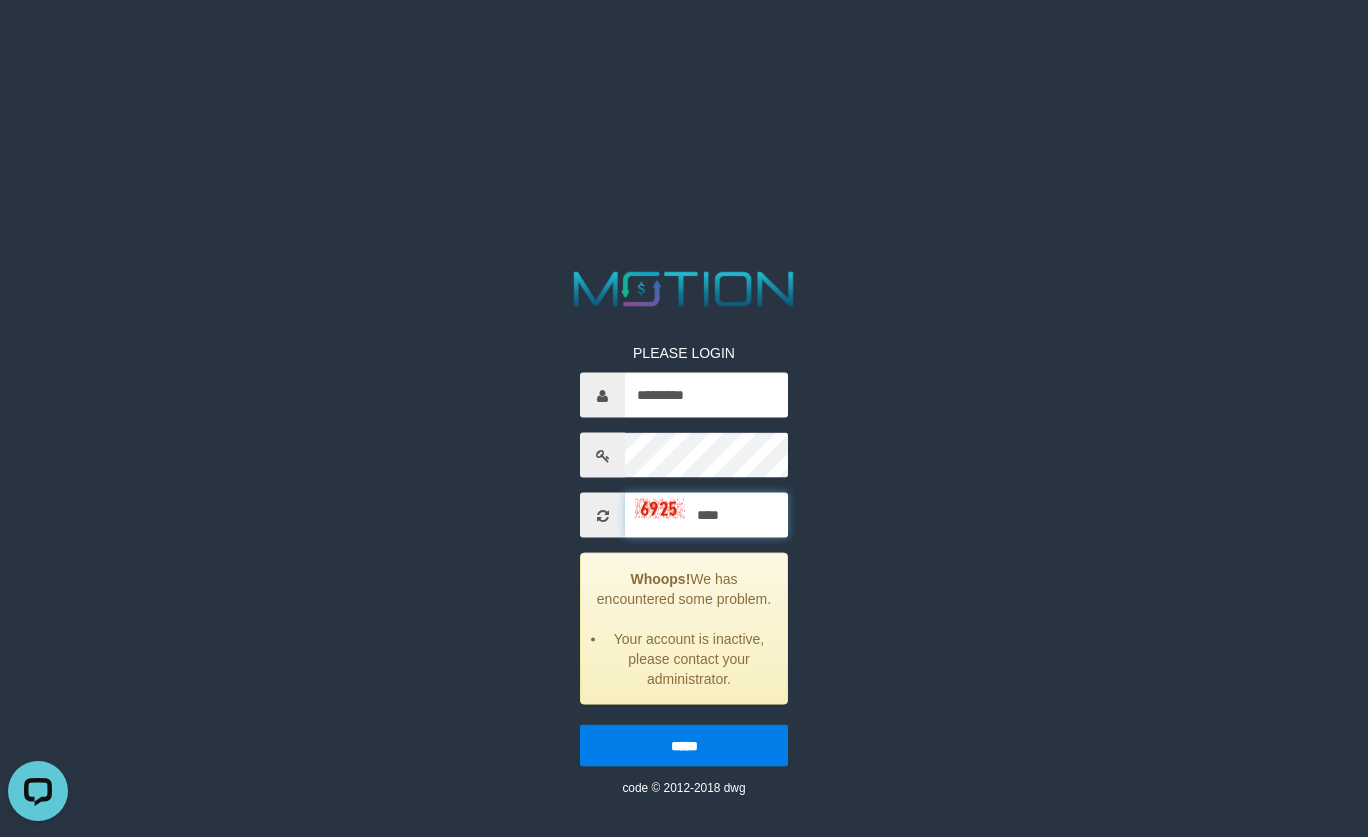 click on "*****" at bounding box center (684, 746) 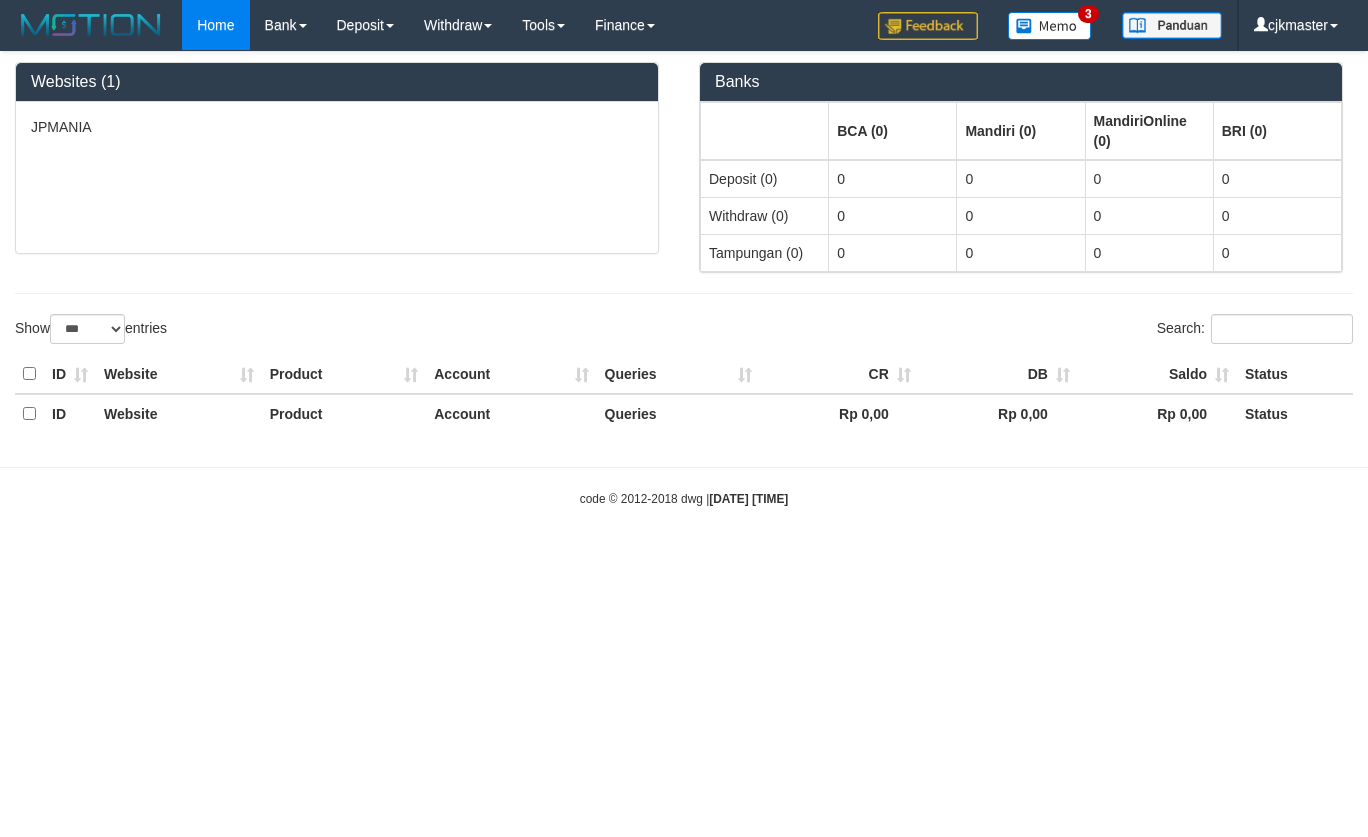 select on "***" 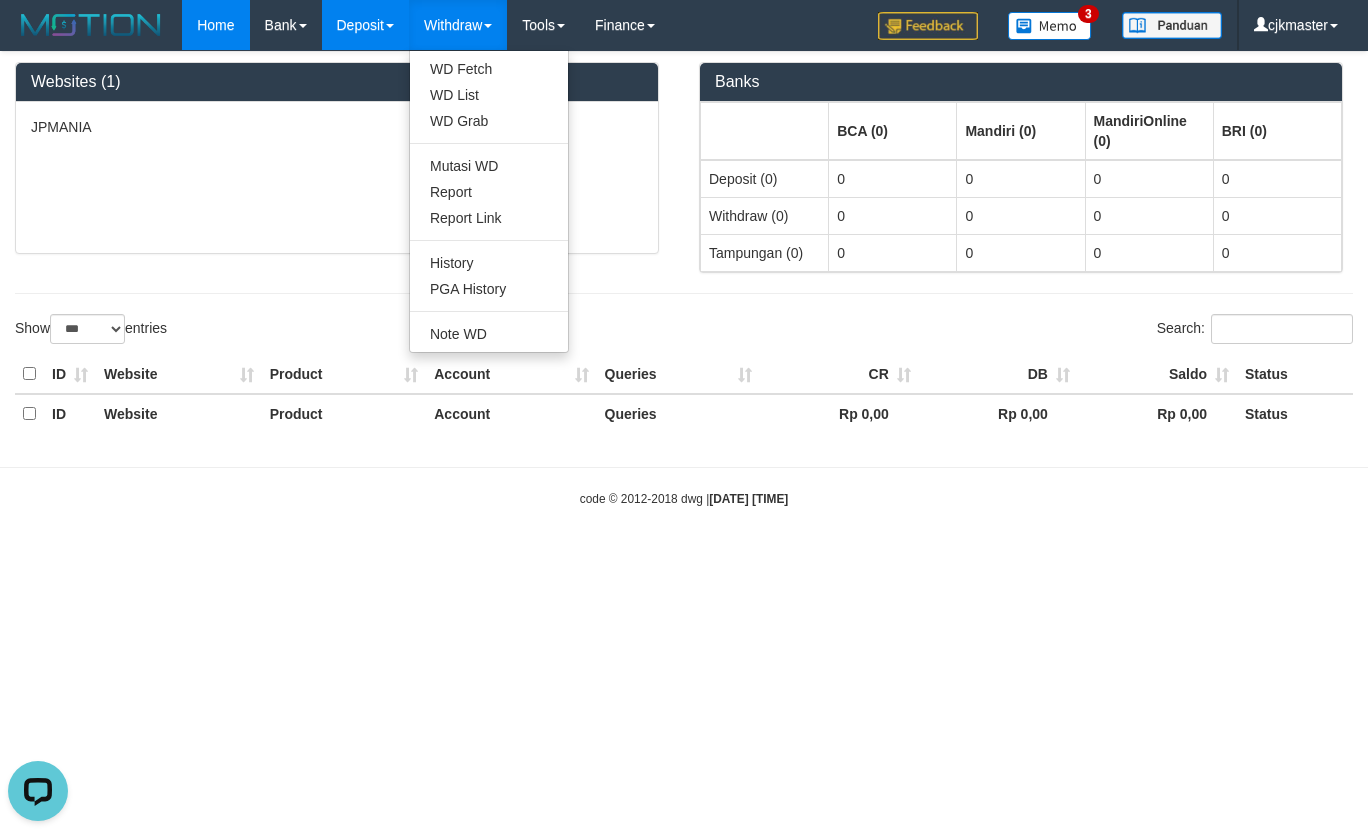 scroll, scrollTop: 0, scrollLeft: 0, axis: both 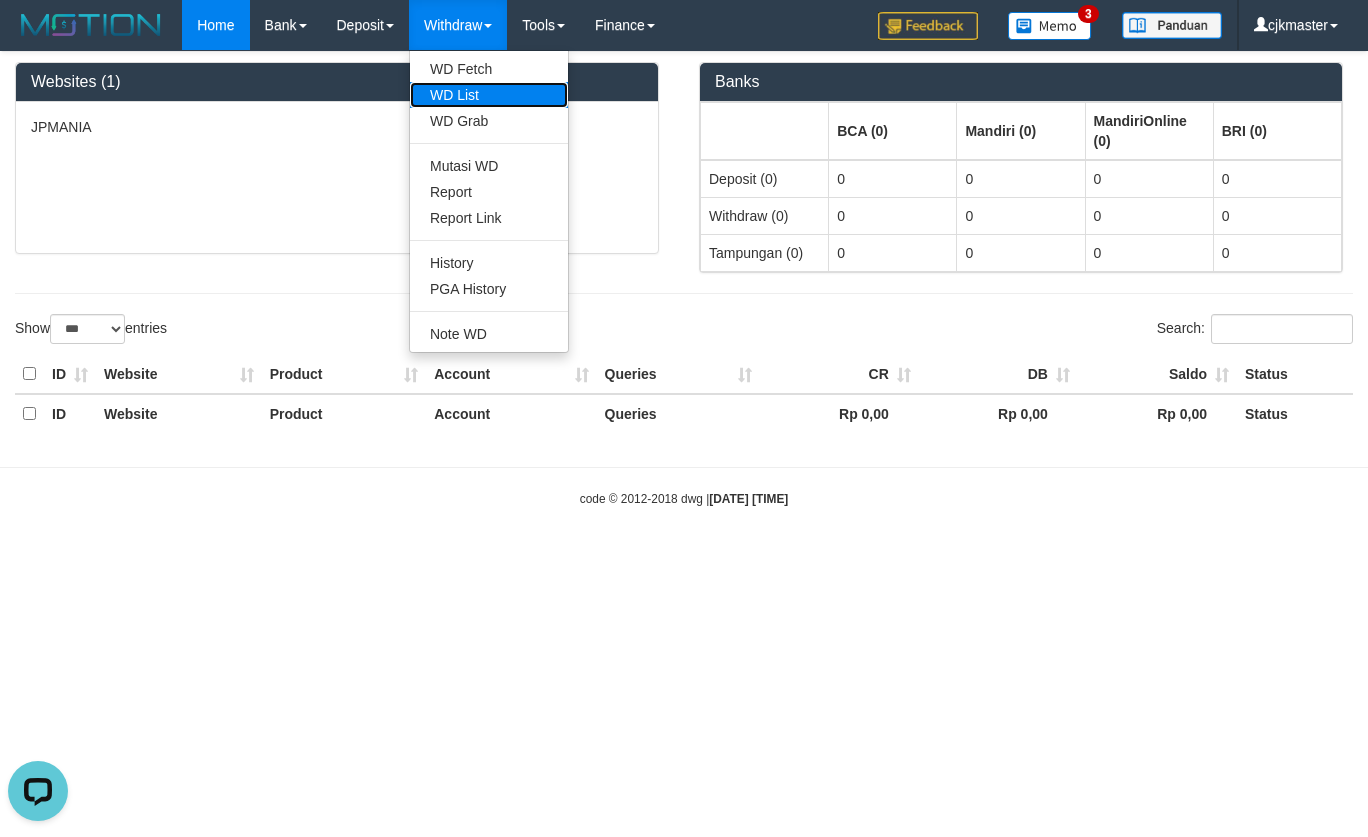 click on "WD List" at bounding box center (489, 95) 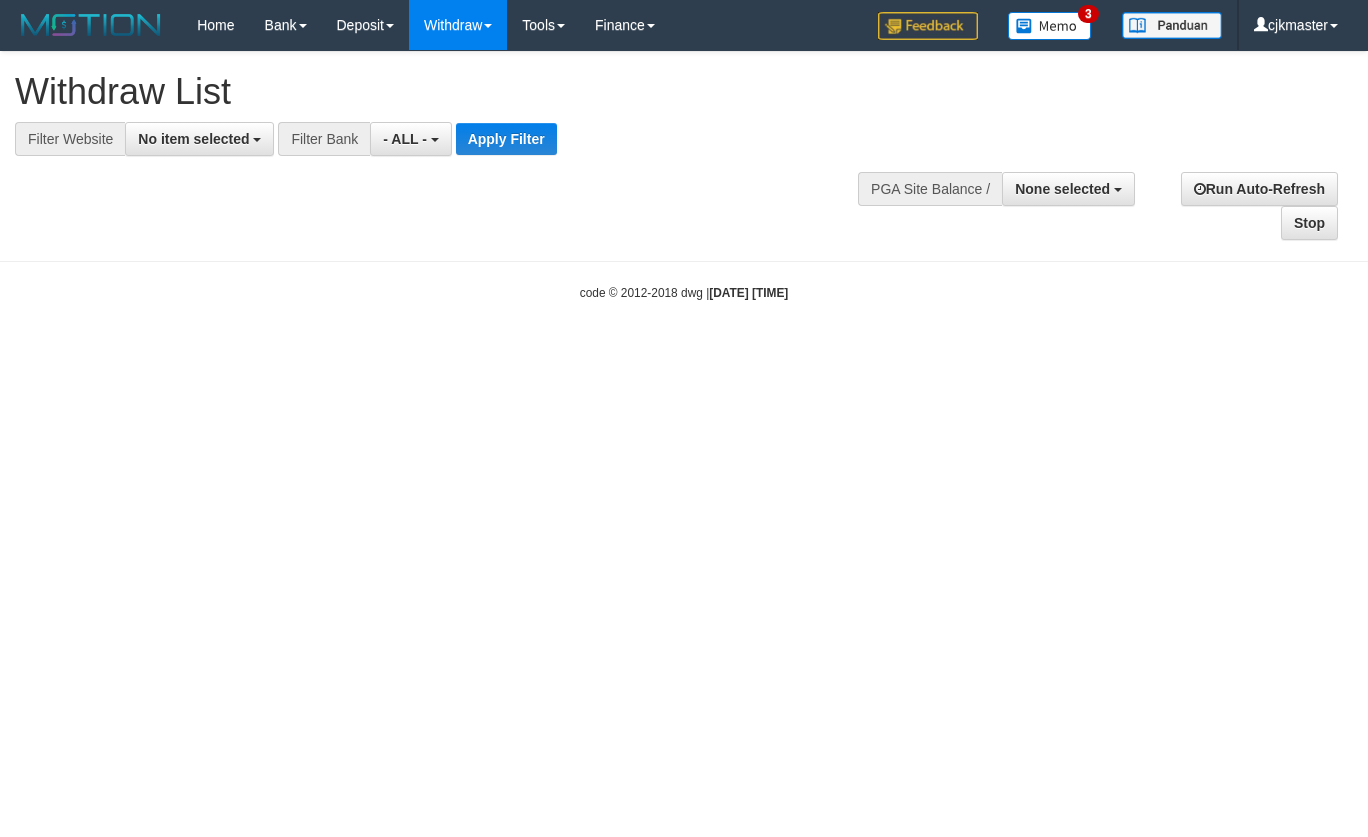 select 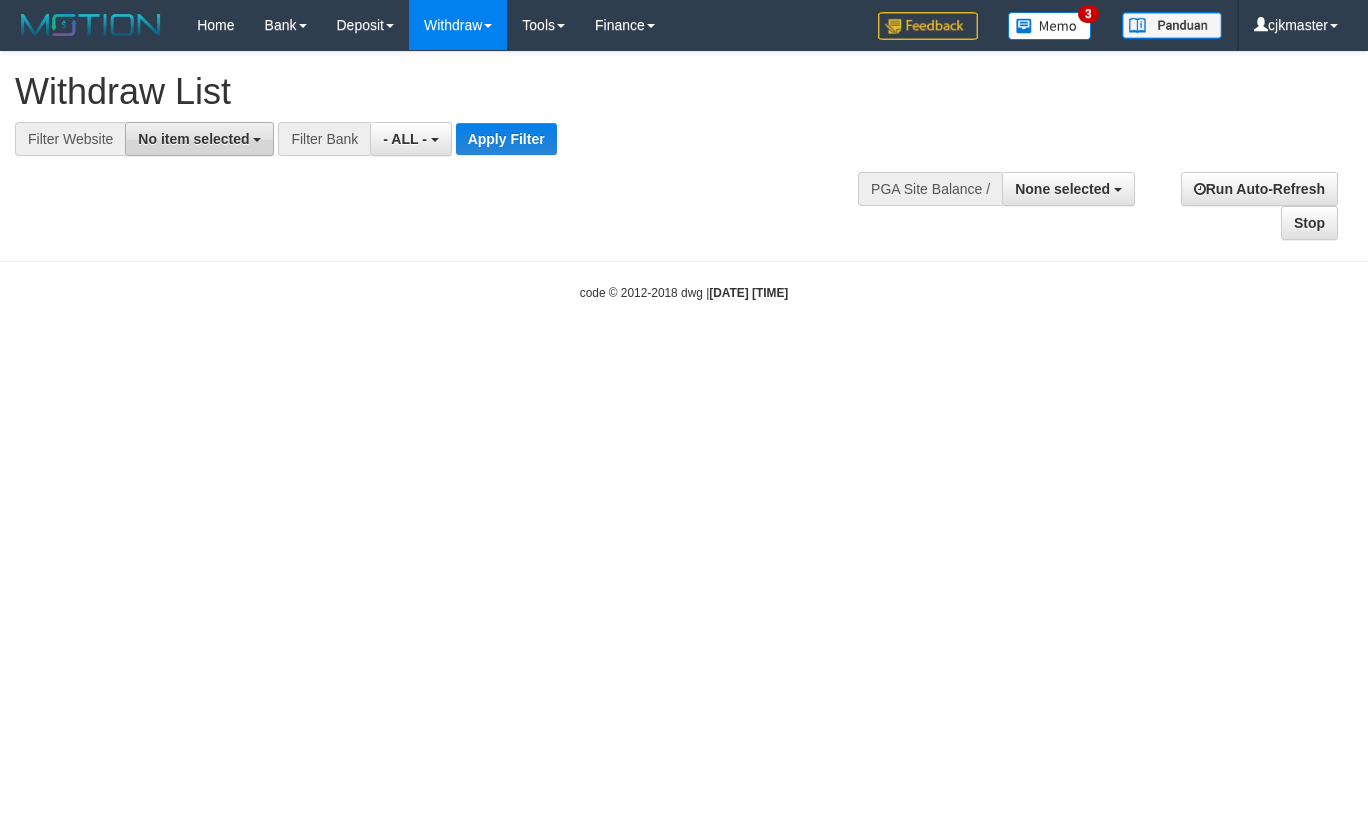 click on "No item selected" at bounding box center [193, 139] 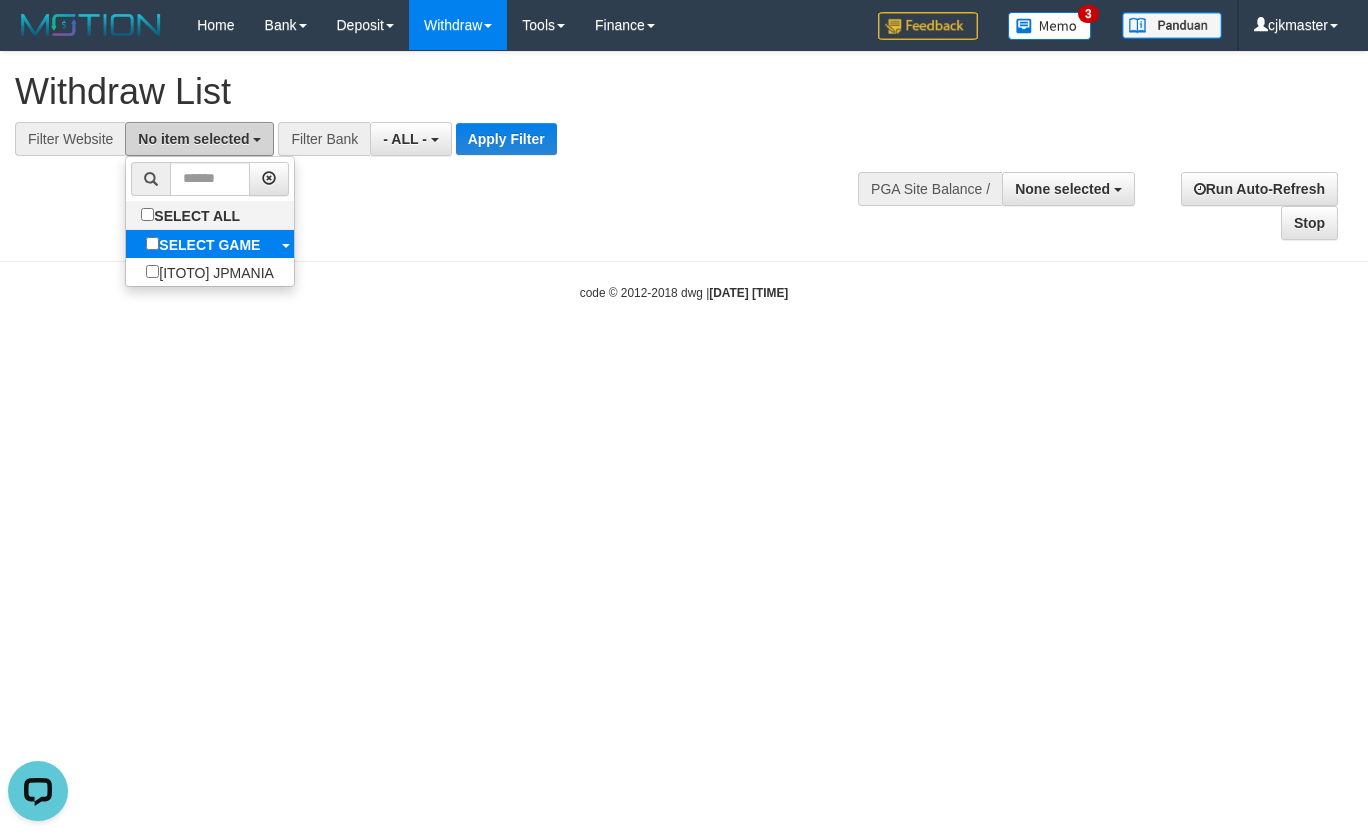 scroll, scrollTop: 0, scrollLeft: 0, axis: both 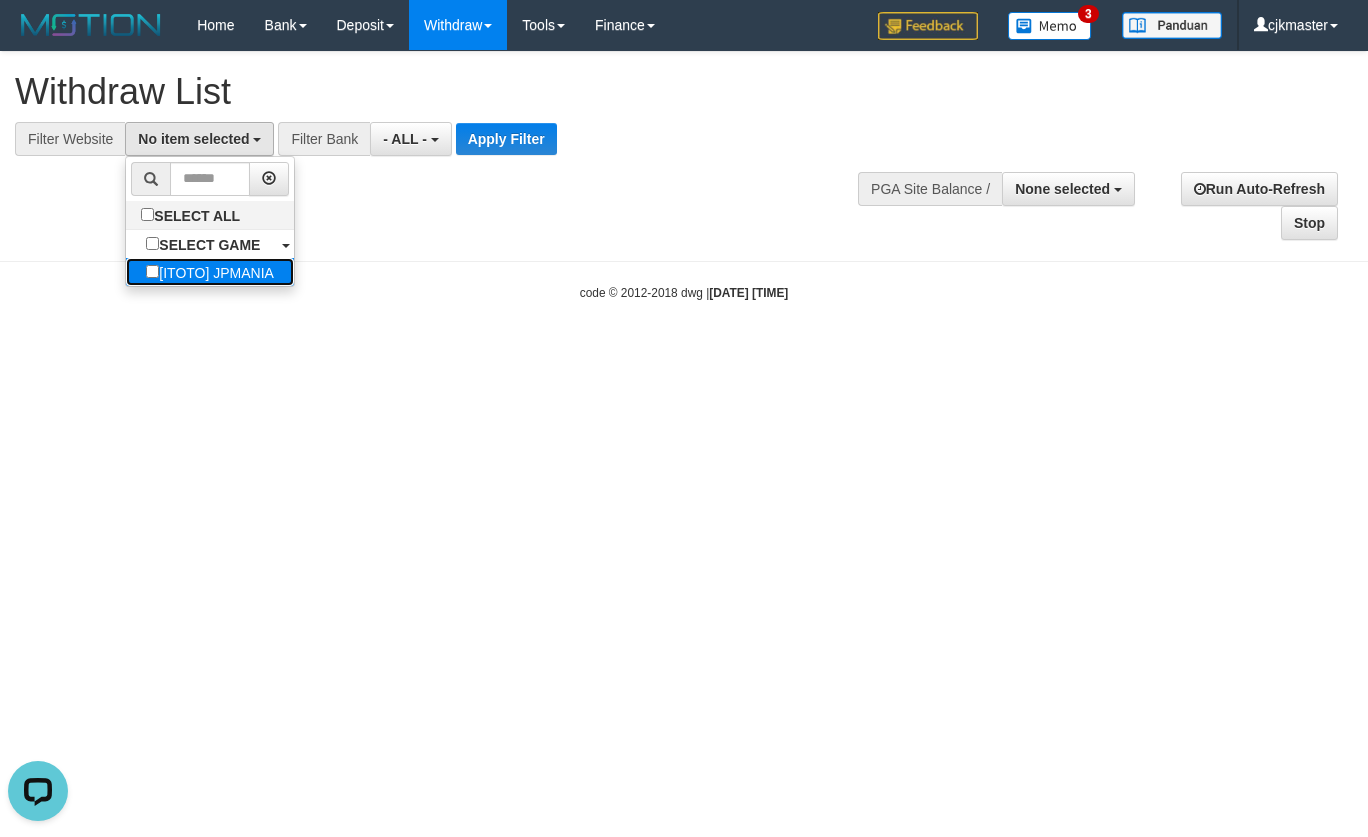 click on "[ITOTO] JPMANIA" at bounding box center [210, 272] 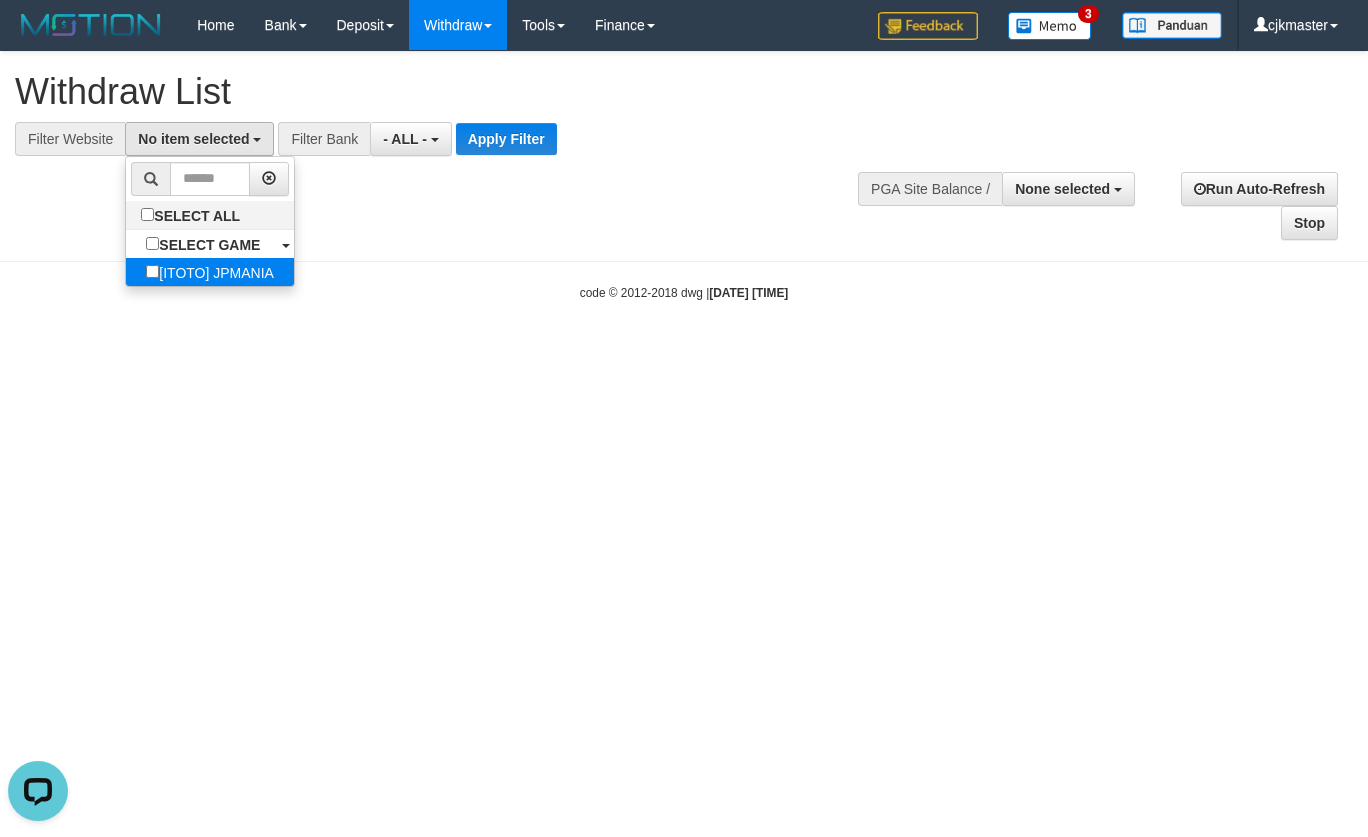 select on "****" 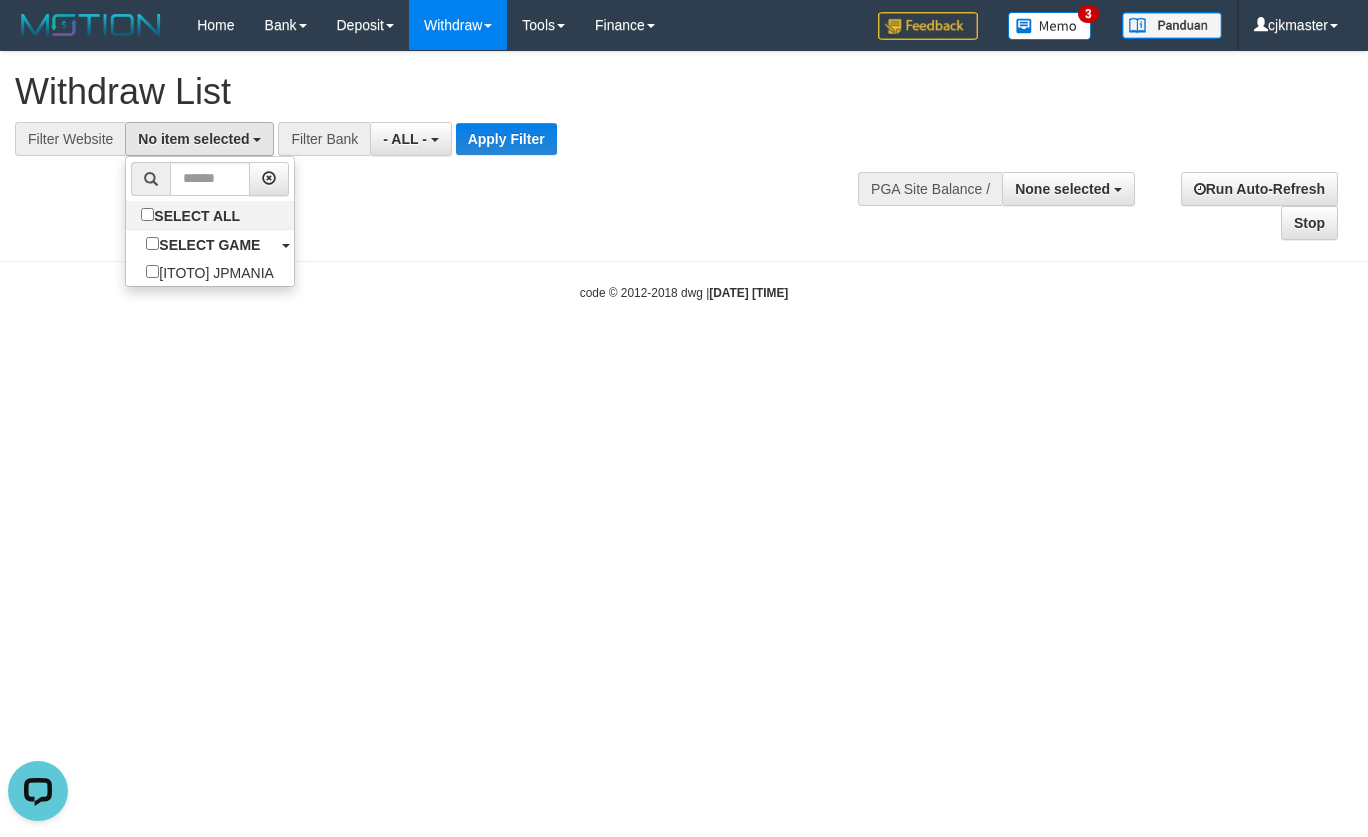 scroll, scrollTop: 17, scrollLeft: 0, axis: vertical 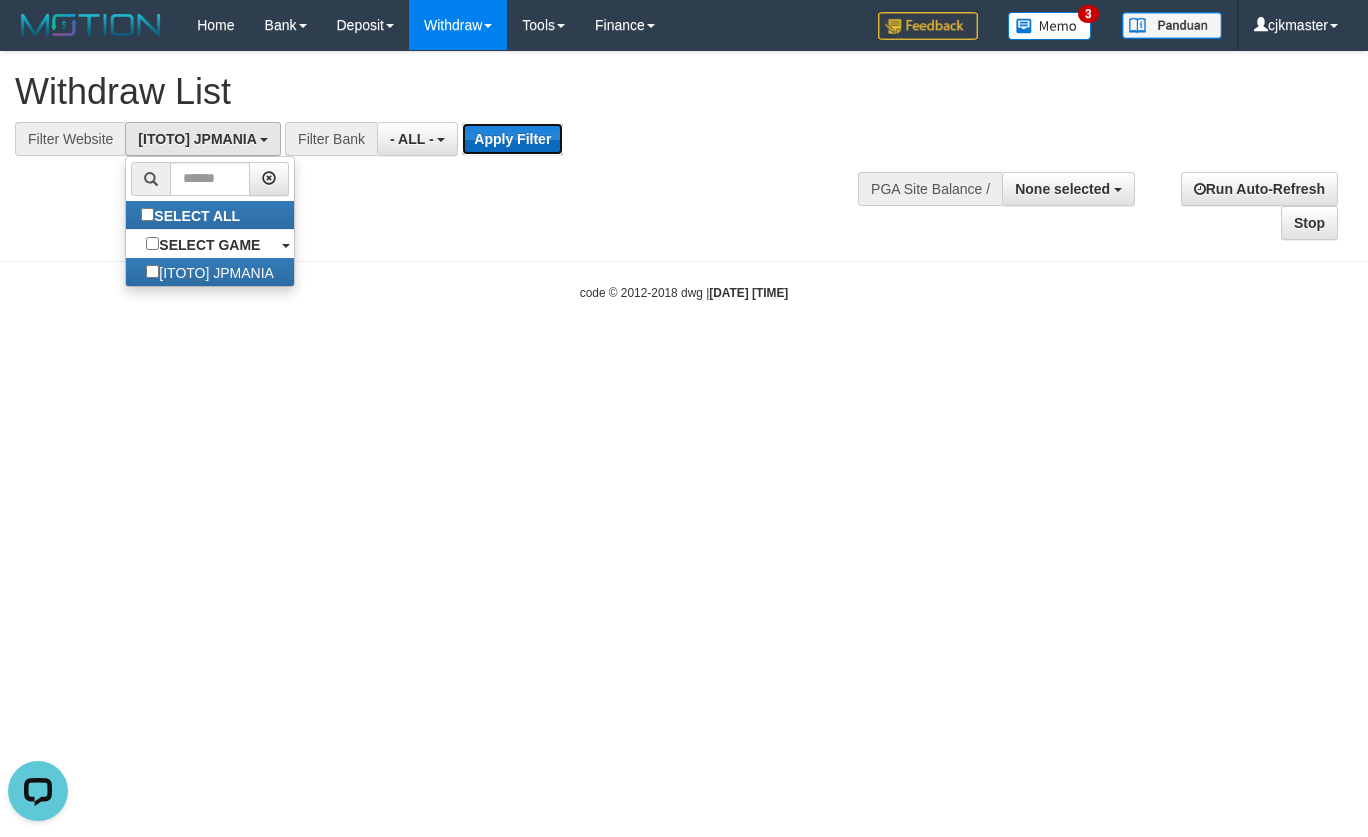click on "Apply Filter" at bounding box center [512, 139] 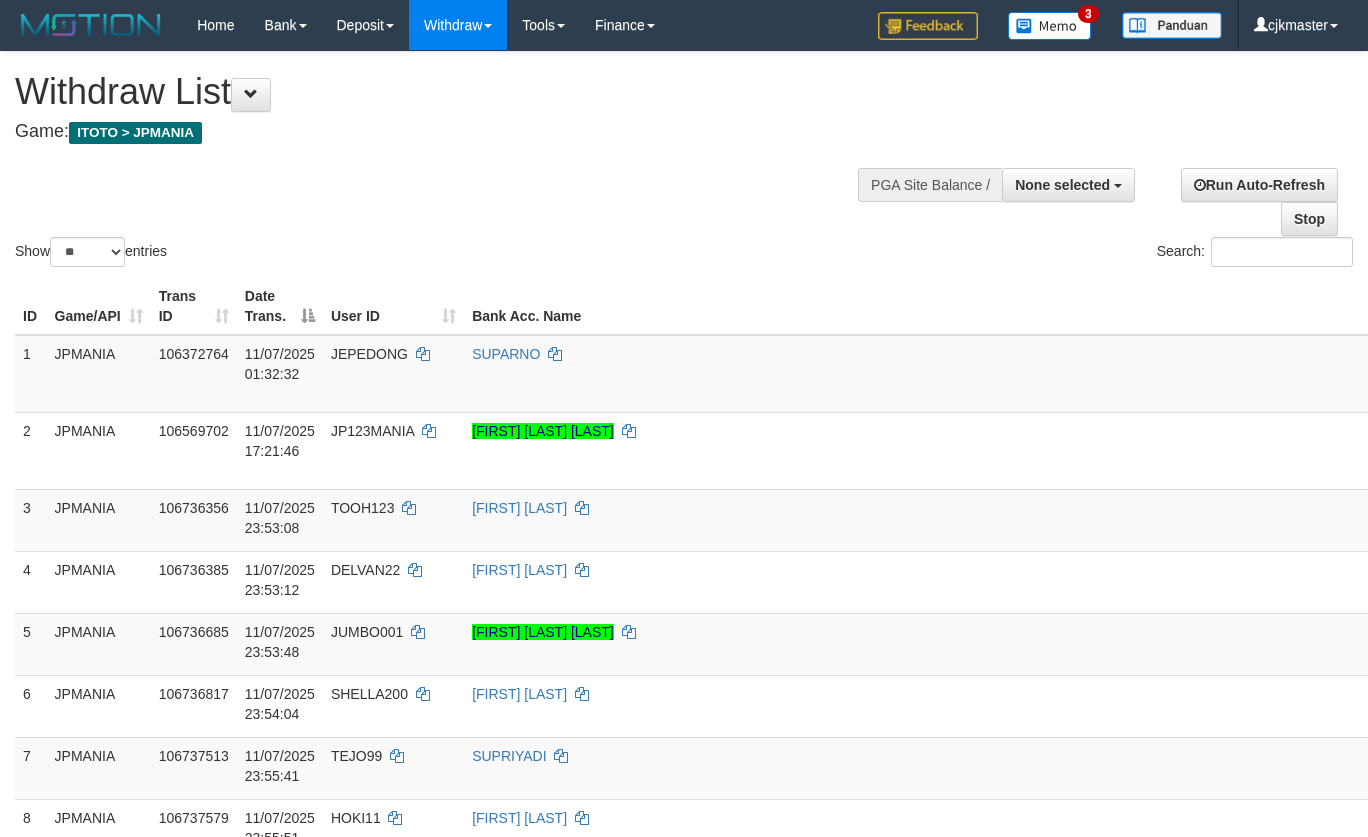 select 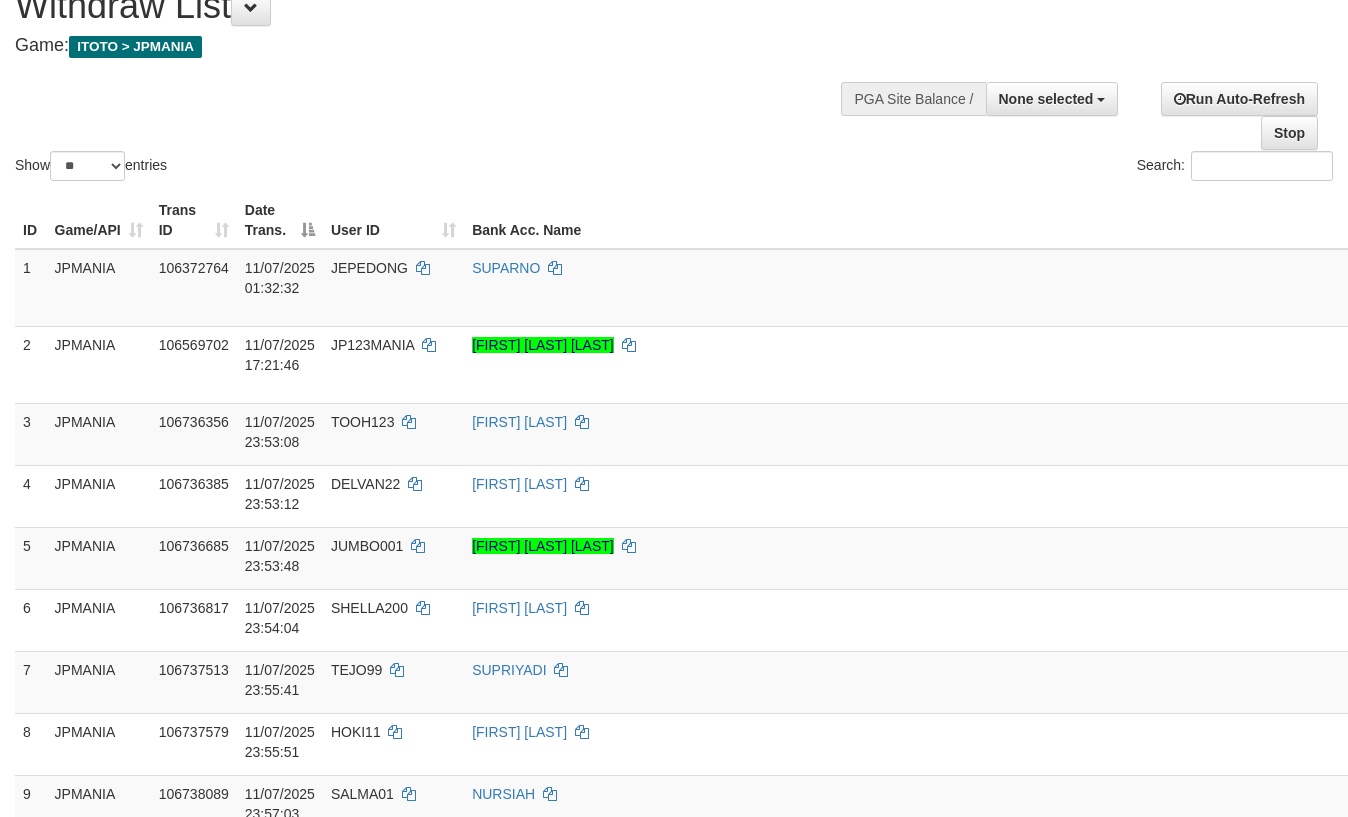 scroll, scrollTop: 133, scrollLeft: 0, axis: vertical 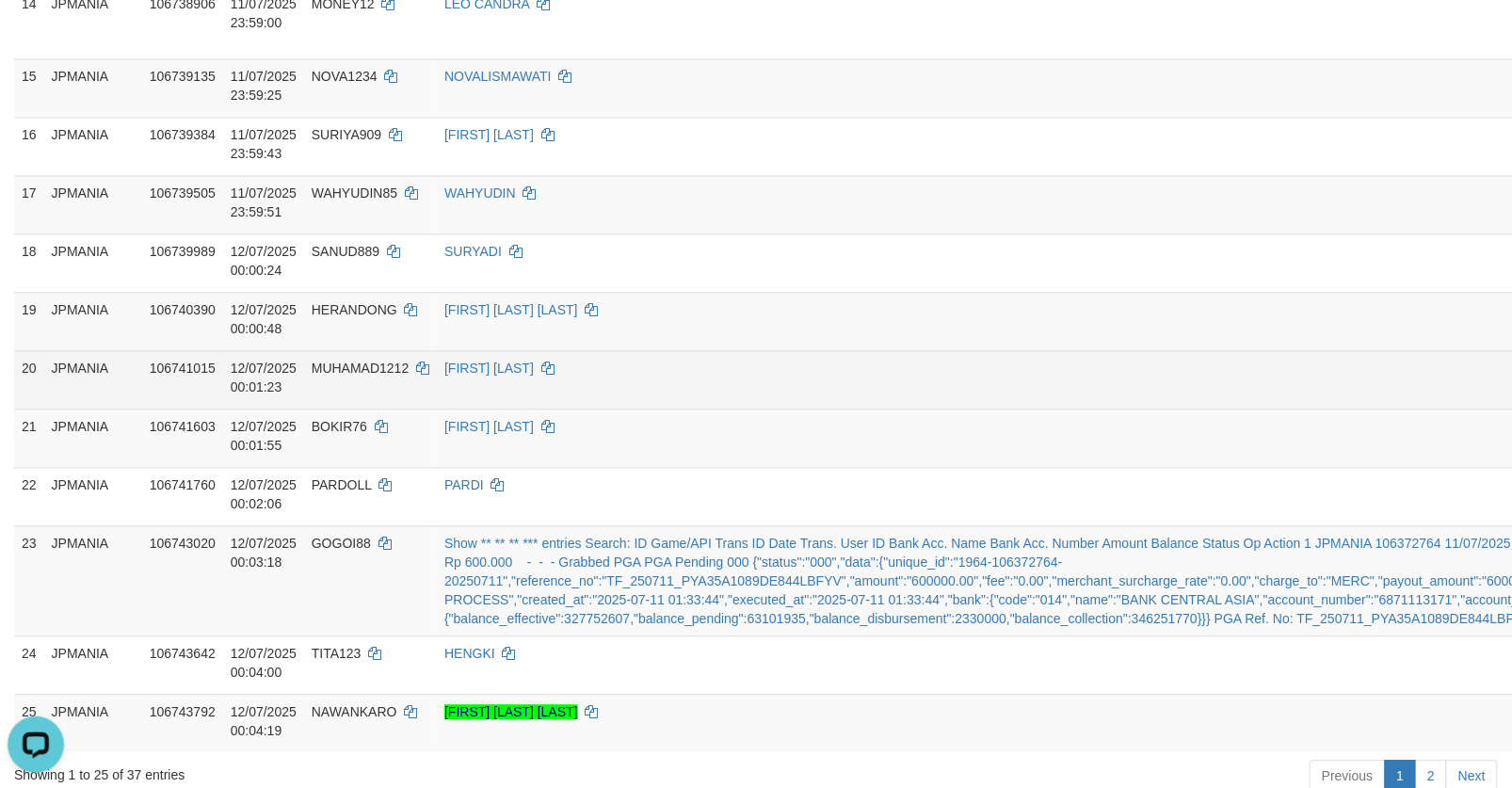 click on "Pending" at bounding box center [2439, 380] 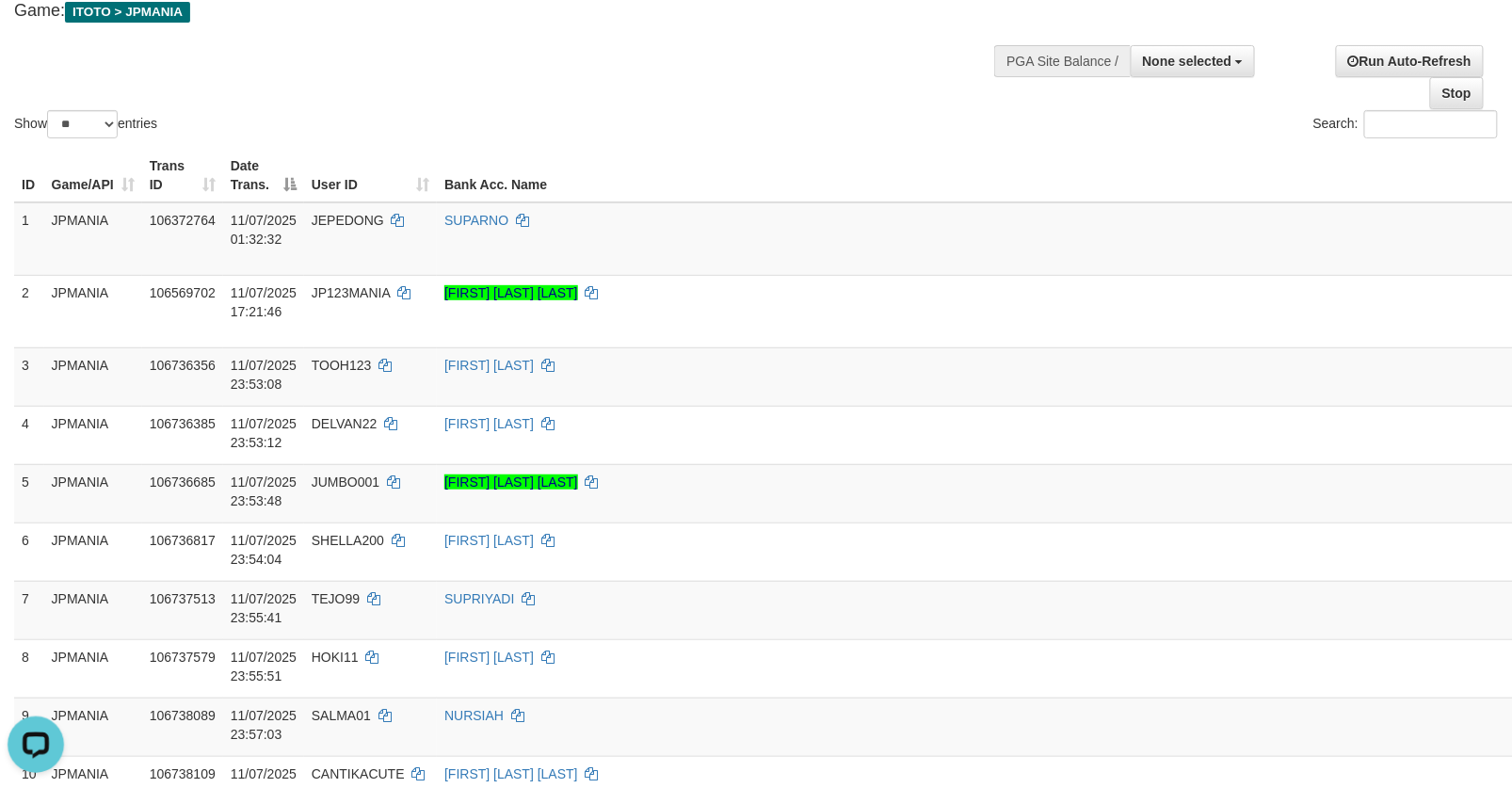 scroll, scrollTop: 0, scrollLeft: 0, axis: both 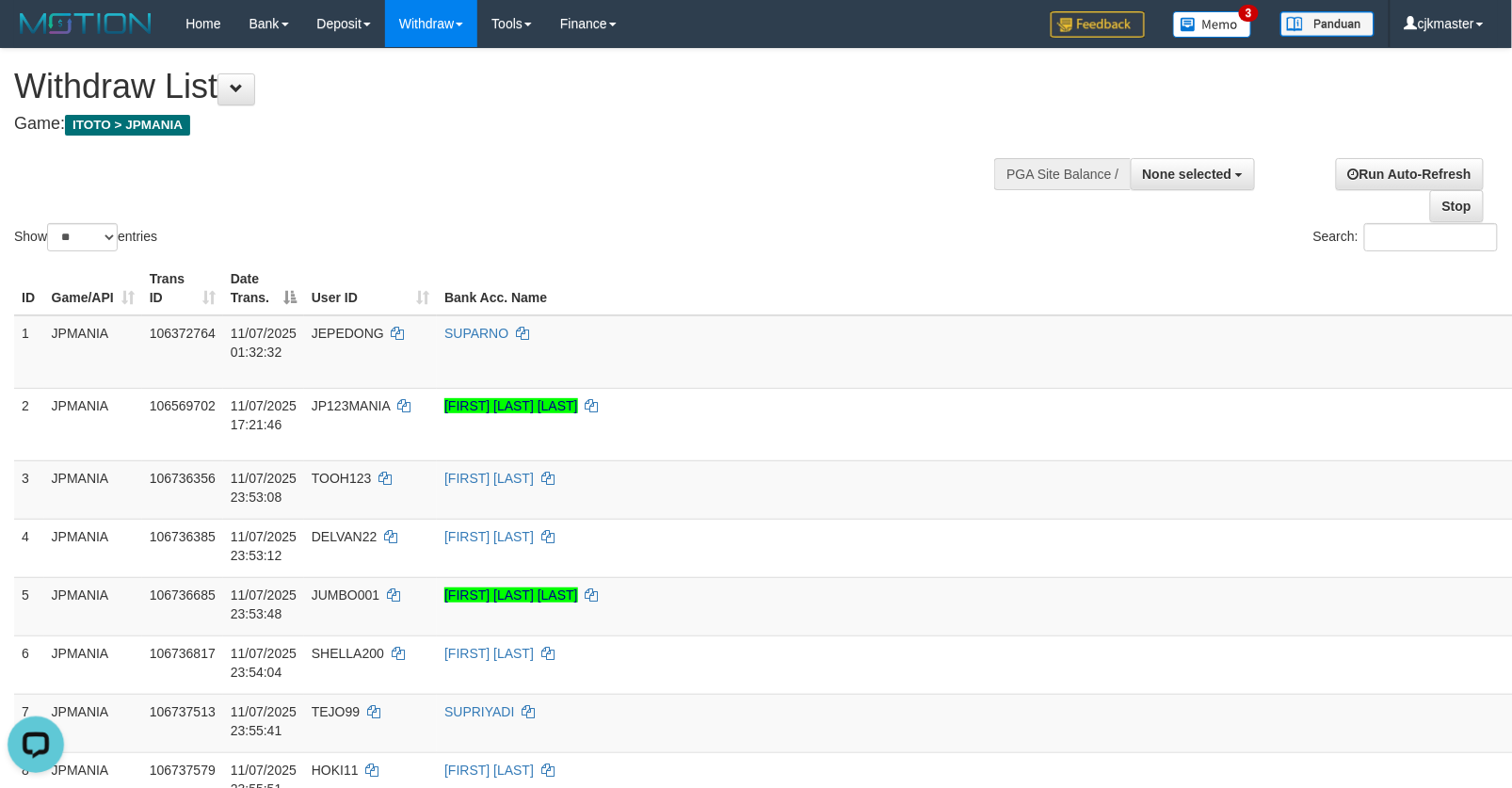click at bounding box center (1149, 172) 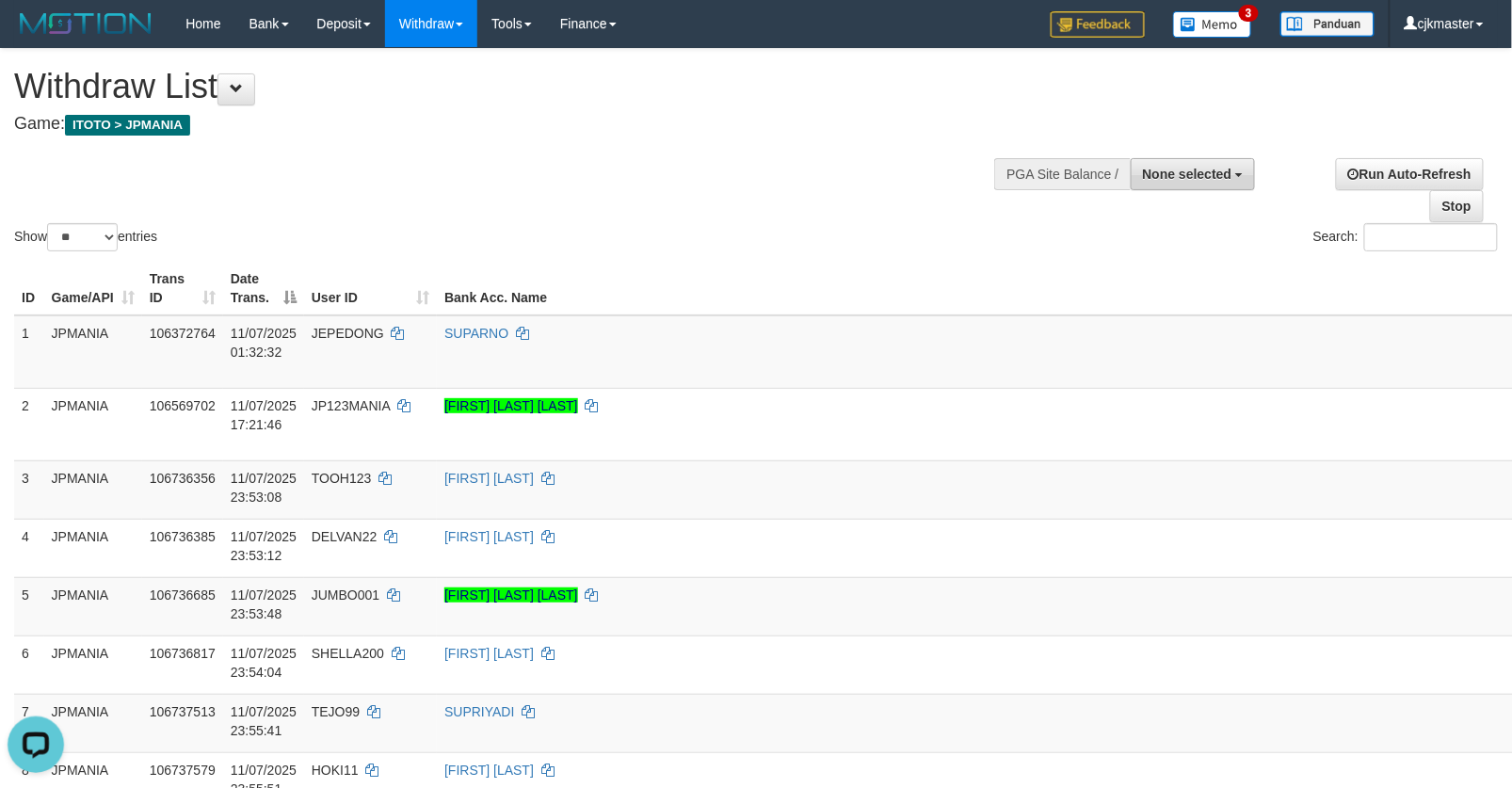 click on "None selected" at bounding box center (1193, 174) 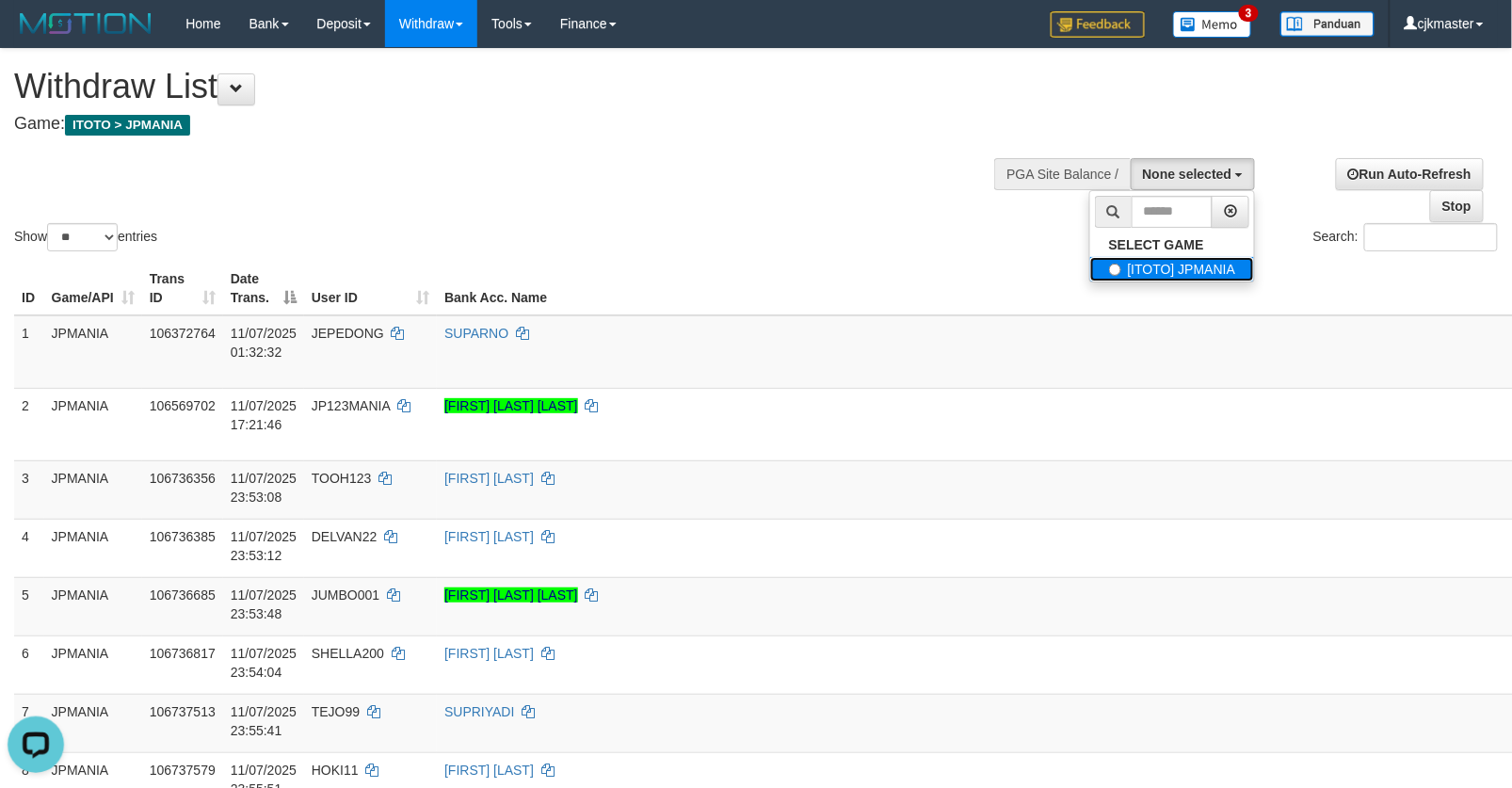 click on "[ITOTO] JPMANIA" at bounding box center (1172, 269) 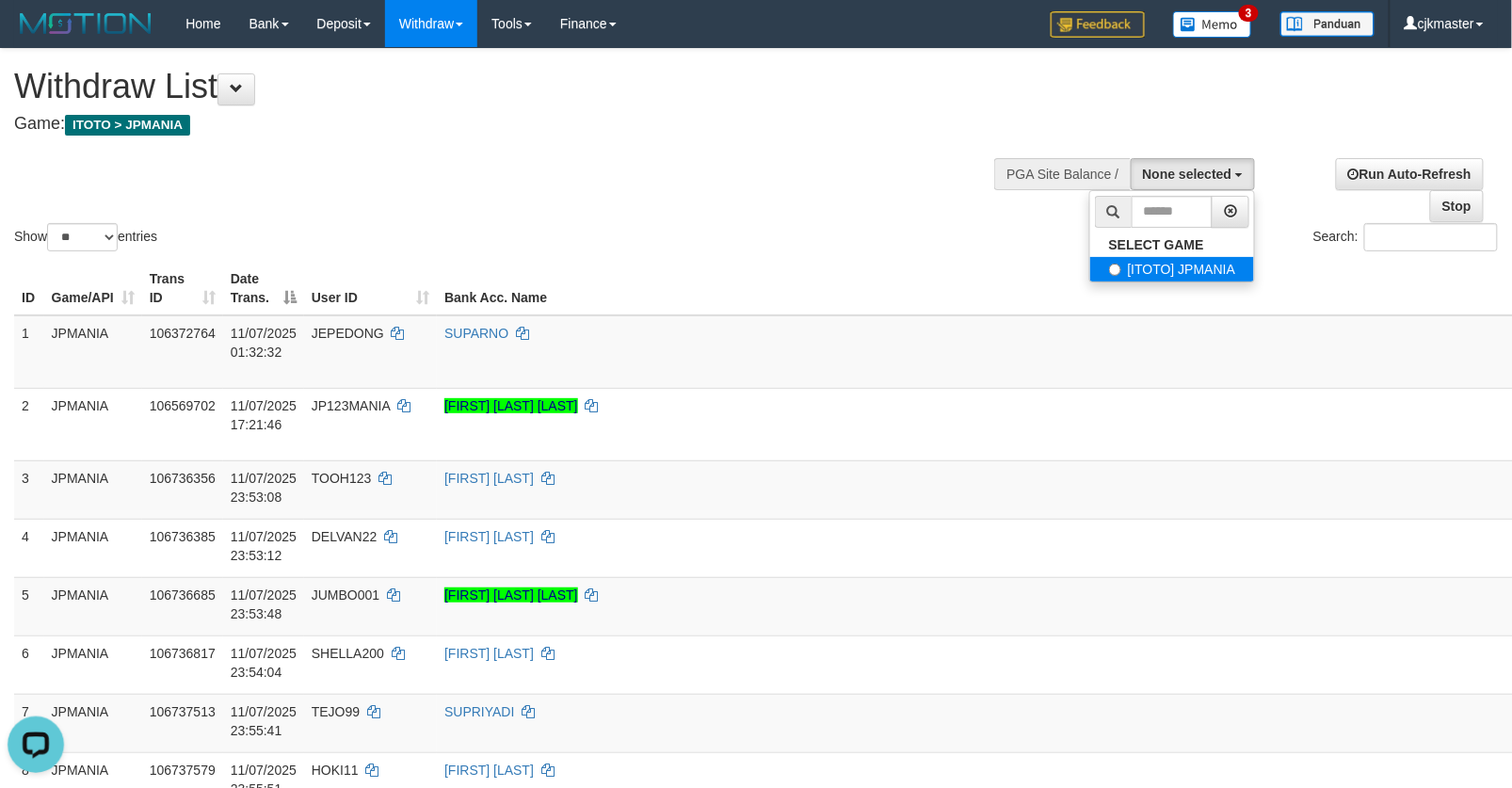 select on "****" 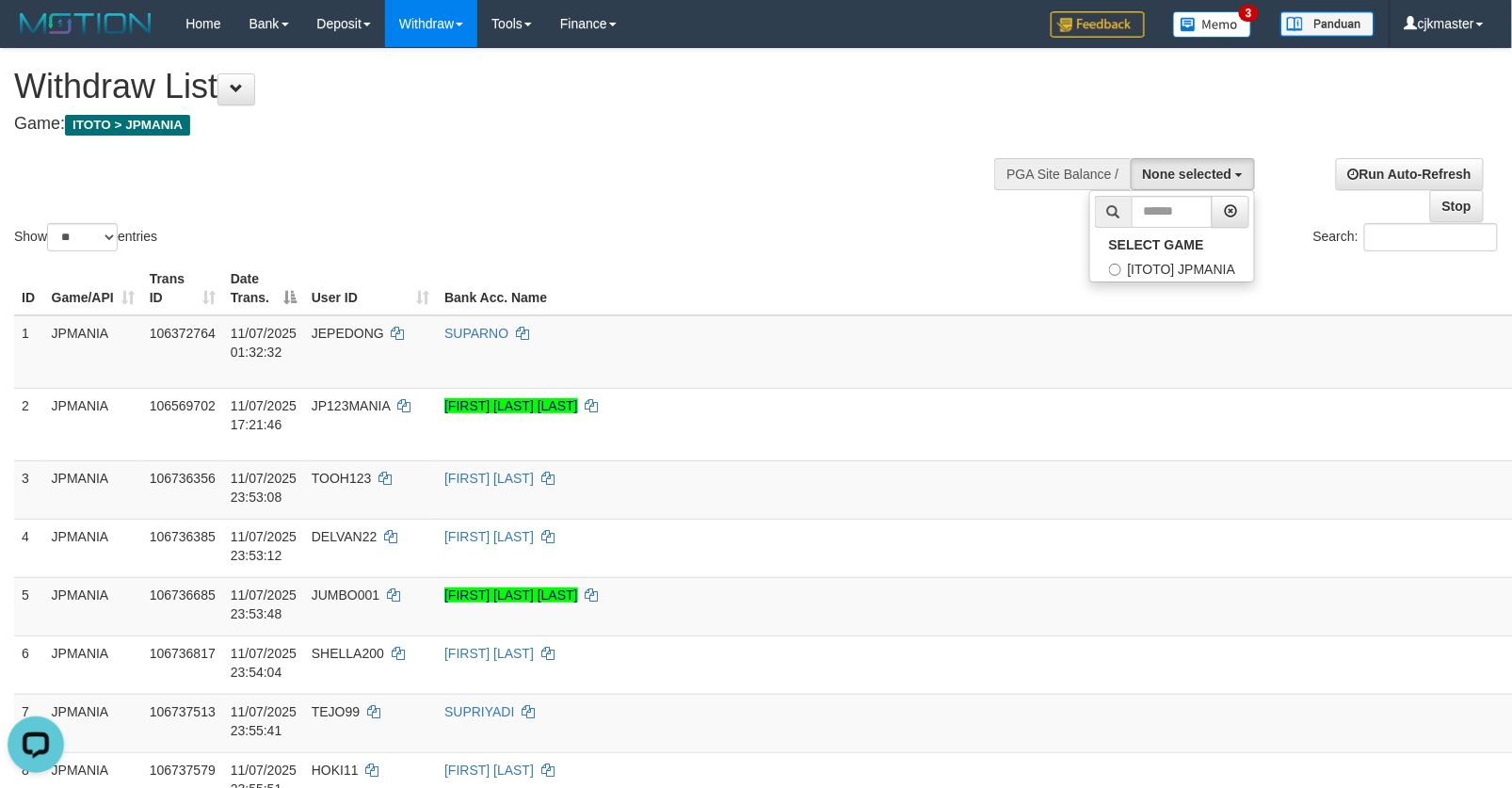 scroll, scrollTop: 16, scrollLeft: 0, axis: vertical 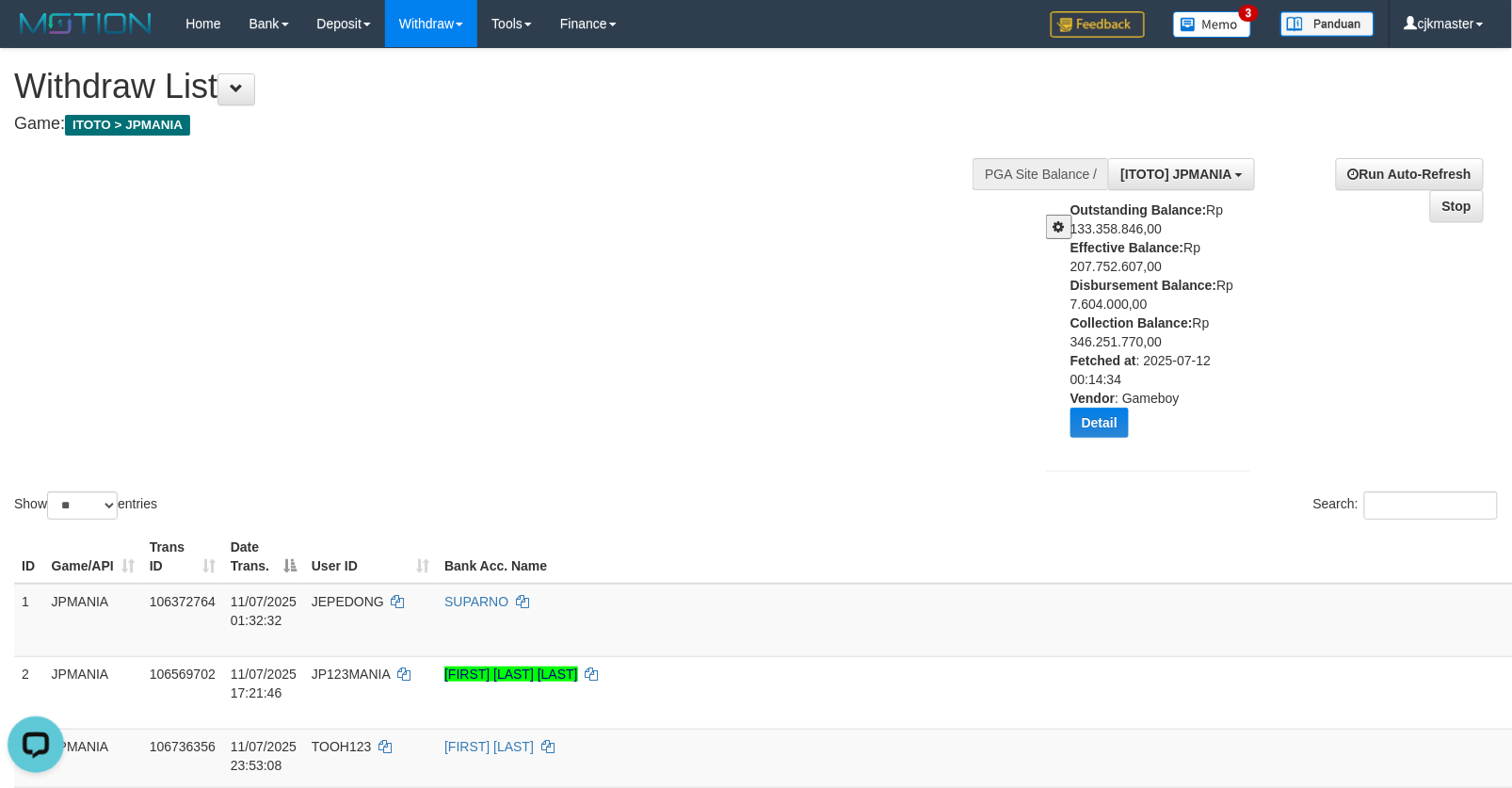 drag, startPoint x: 291, startPoint y: 540, endPoint x: 314, endPoint y: 378, distance: 163.62457 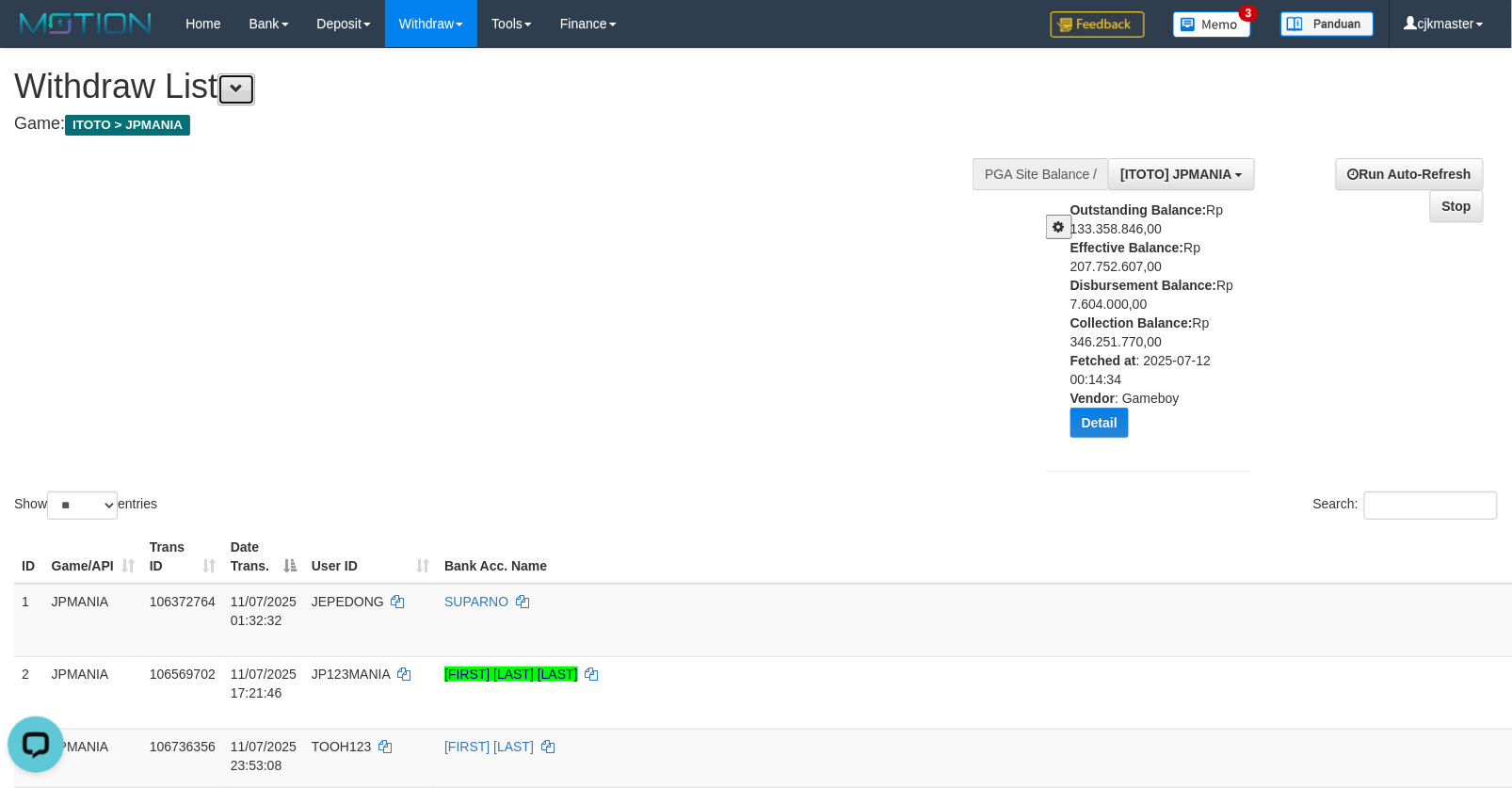 click at bounding box center (236, 89) 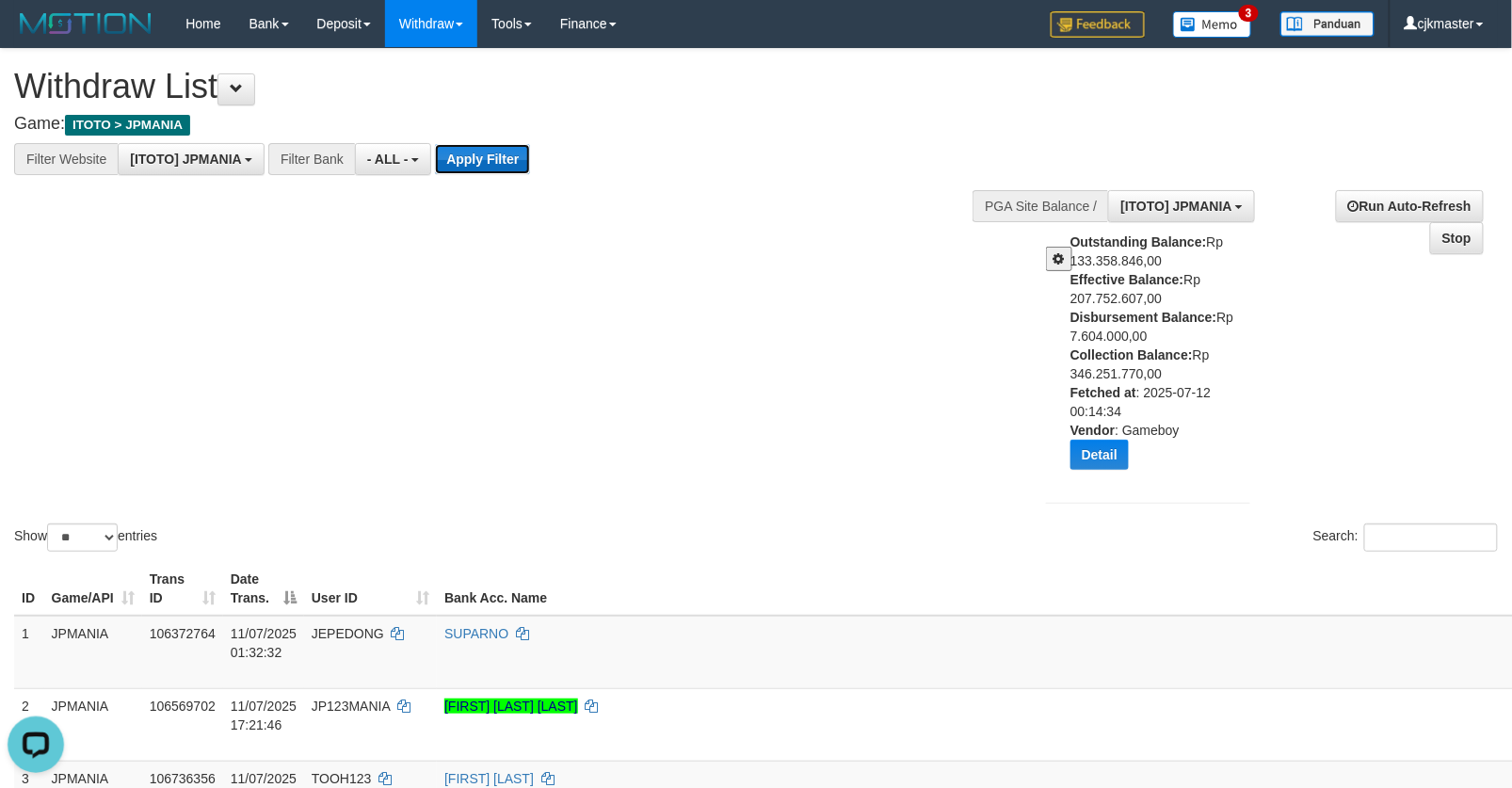 click on "Apply Filter" at bounding box center [482, 159] 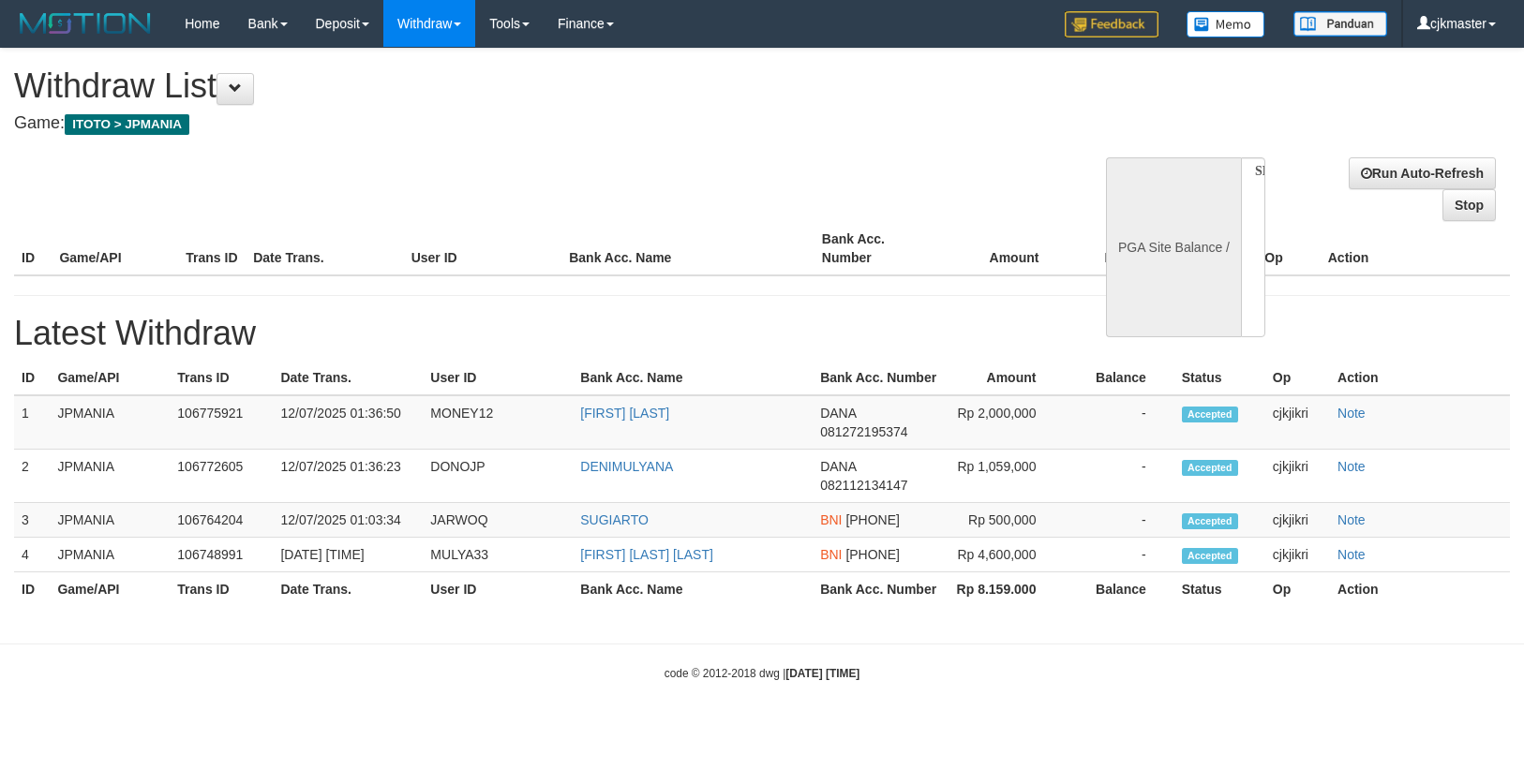 select 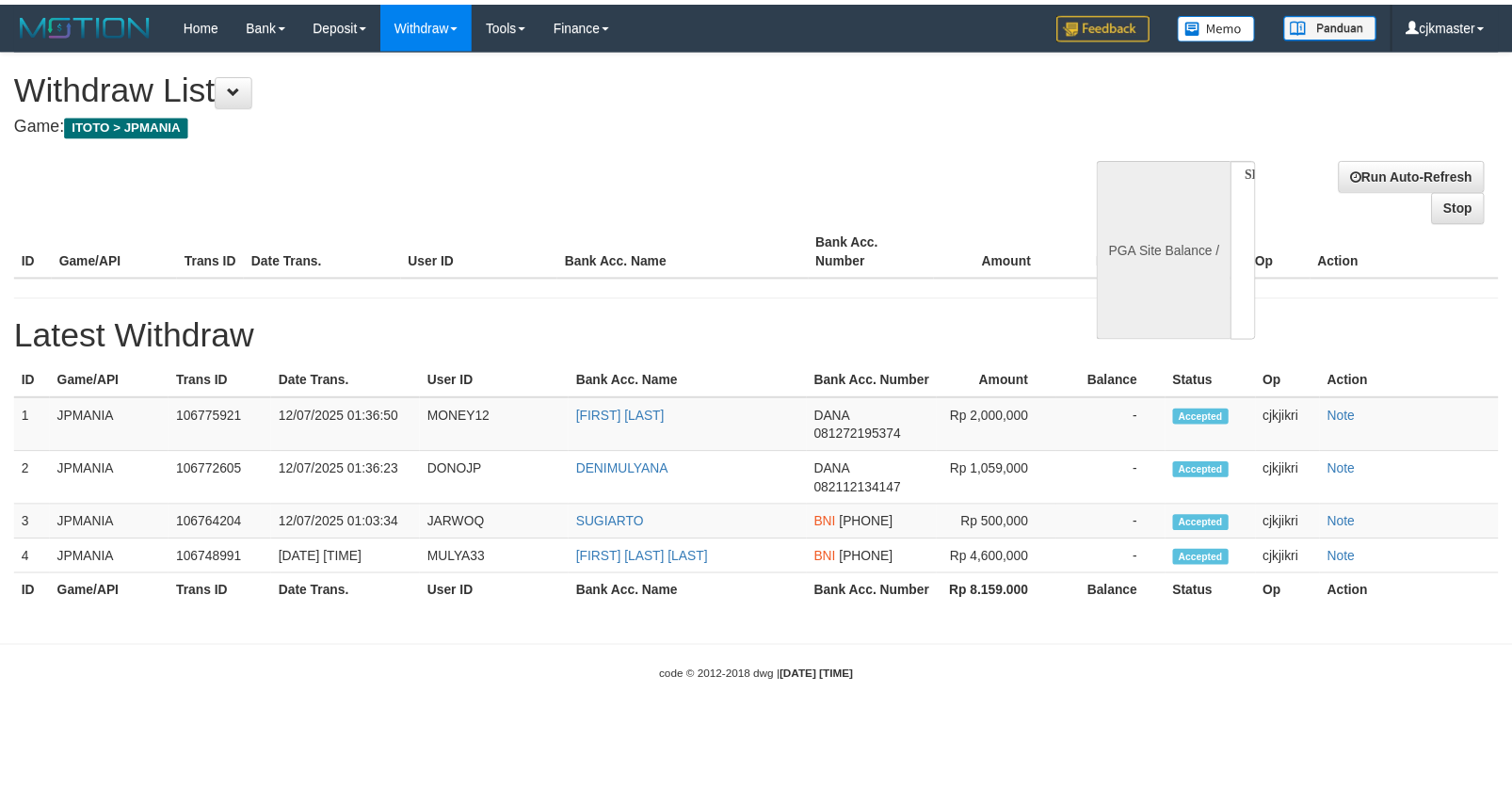 scroll, scrollTop: 0, scrollLeft: 0, axis: both 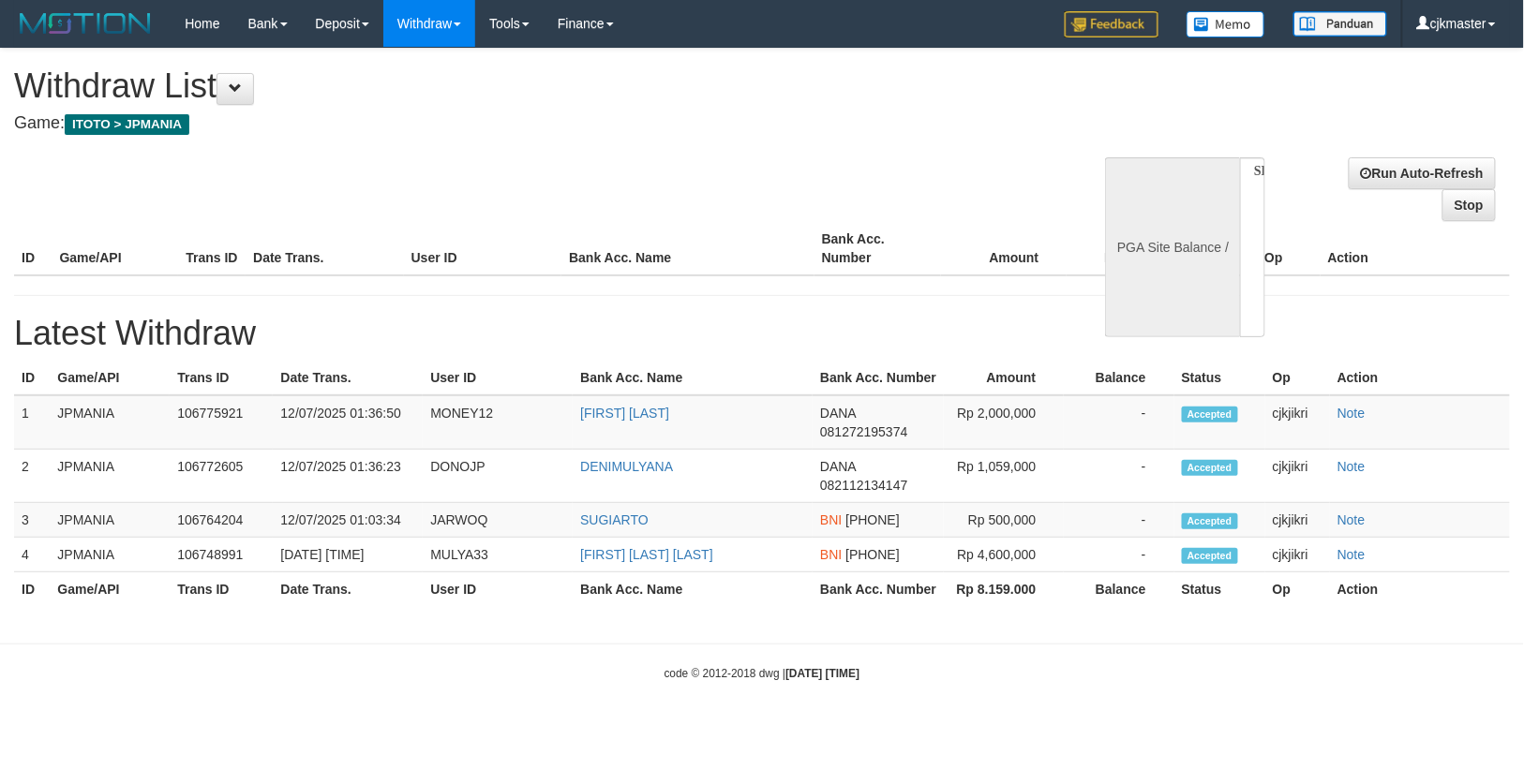 select on "**" 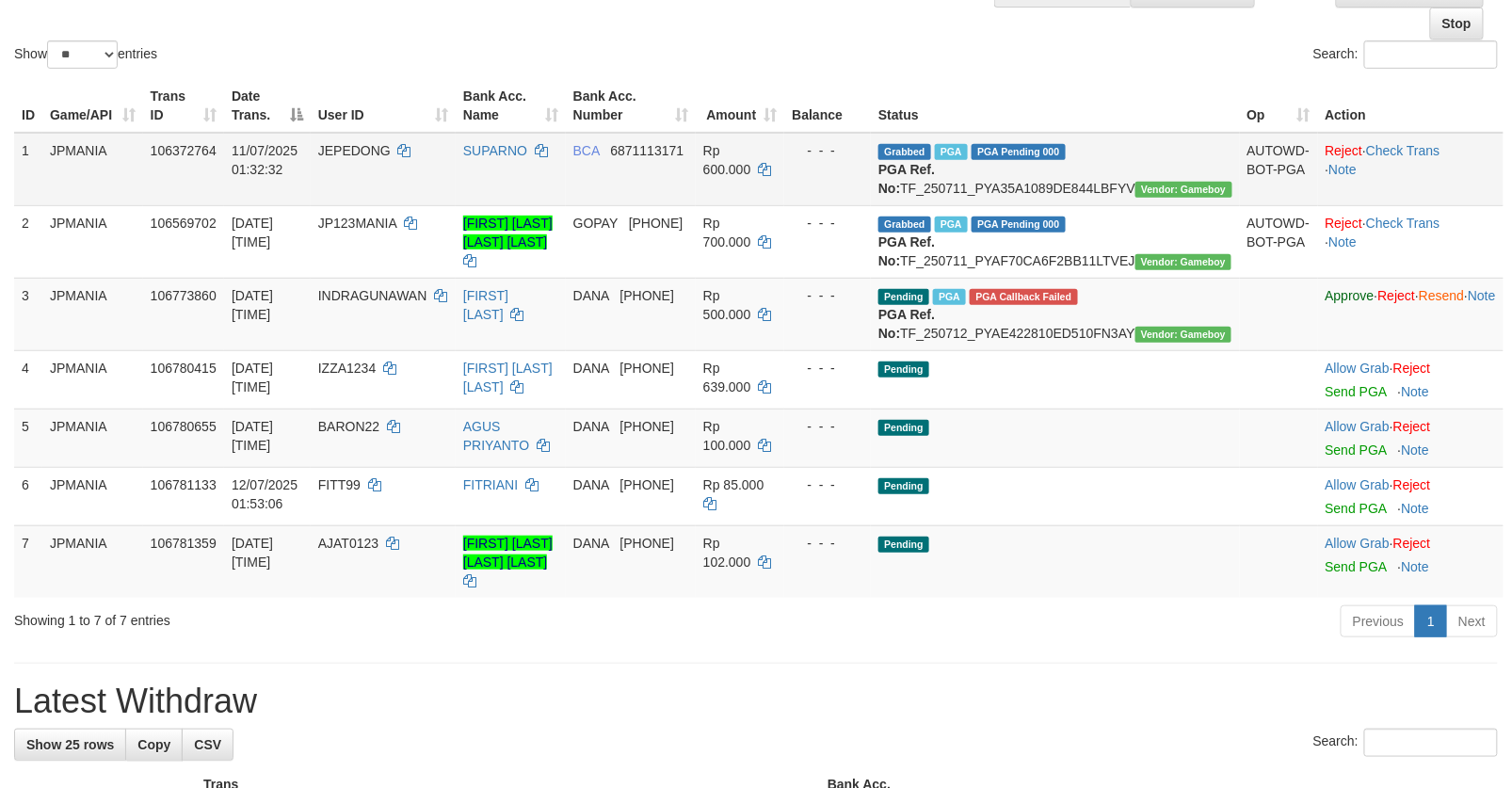 scroll, scrollTop: 125, scrollLeft: 0, axis: vertical 